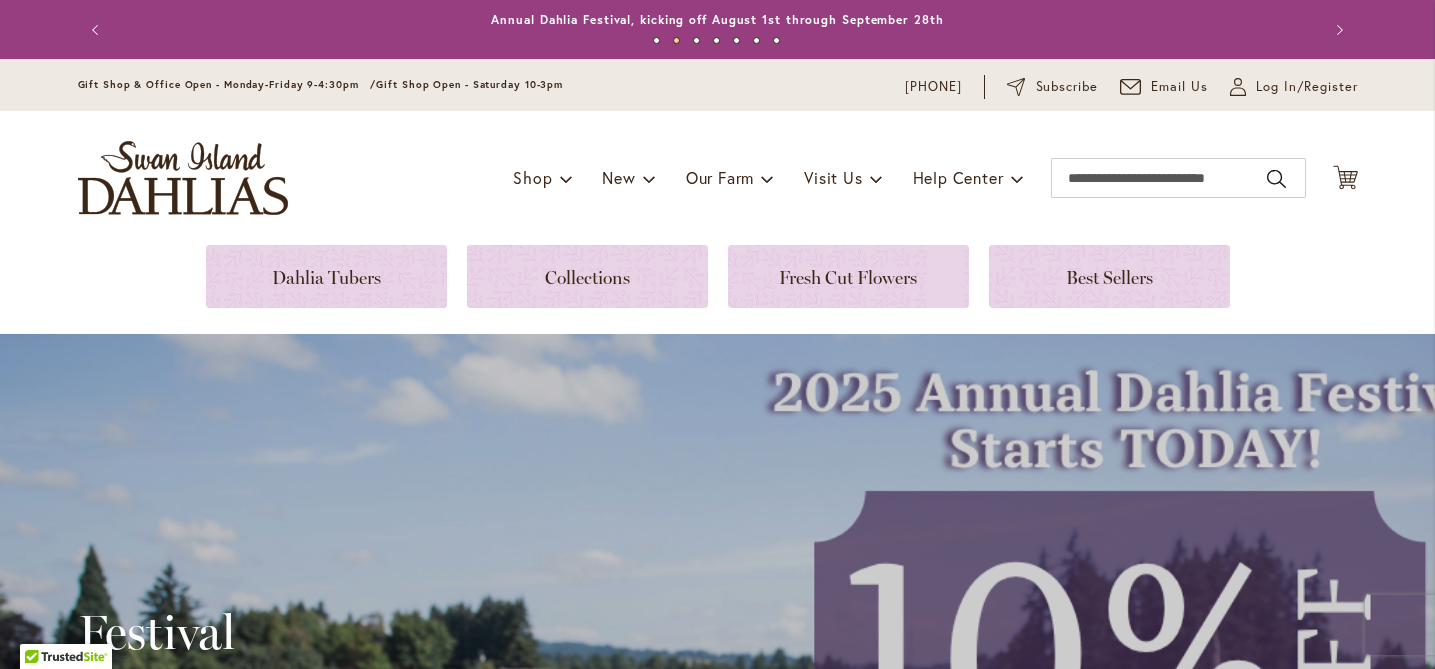 scroll, scrollTop: 0, scrollLeft: 0, axis: both 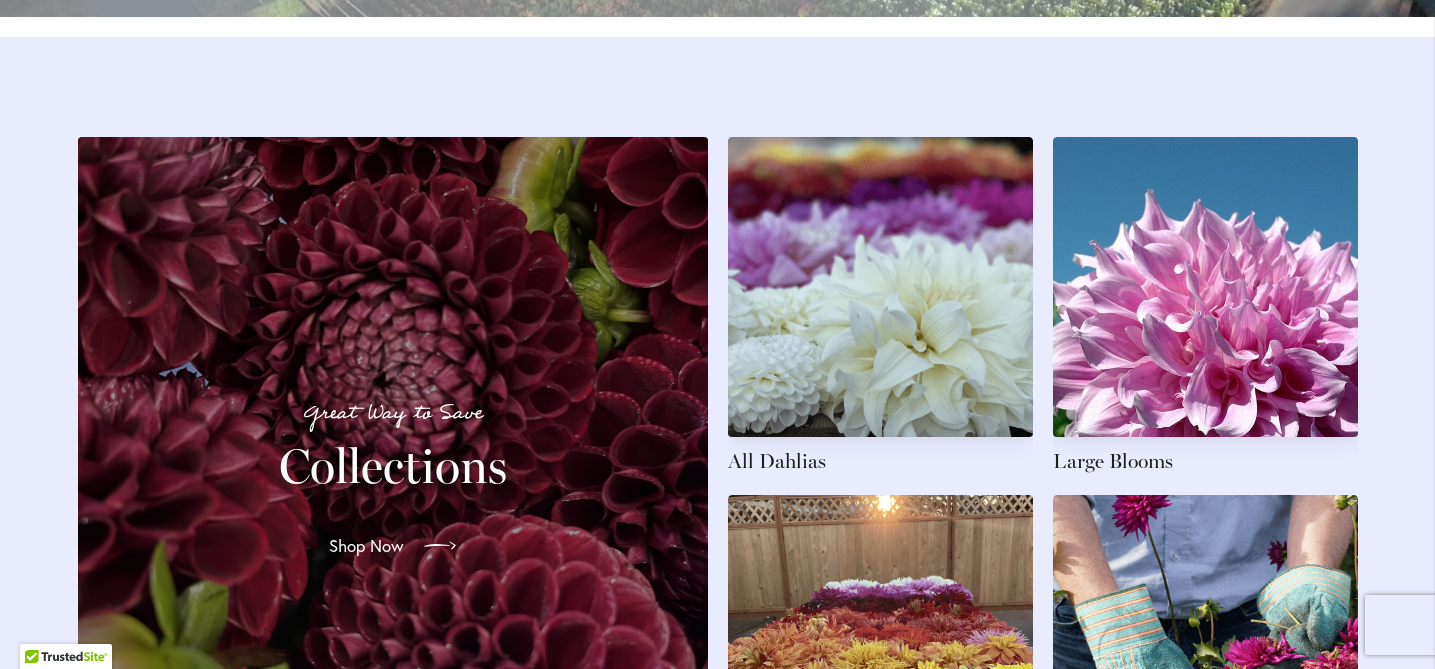 click on "Shop Now" at bounding box center [366, 546] 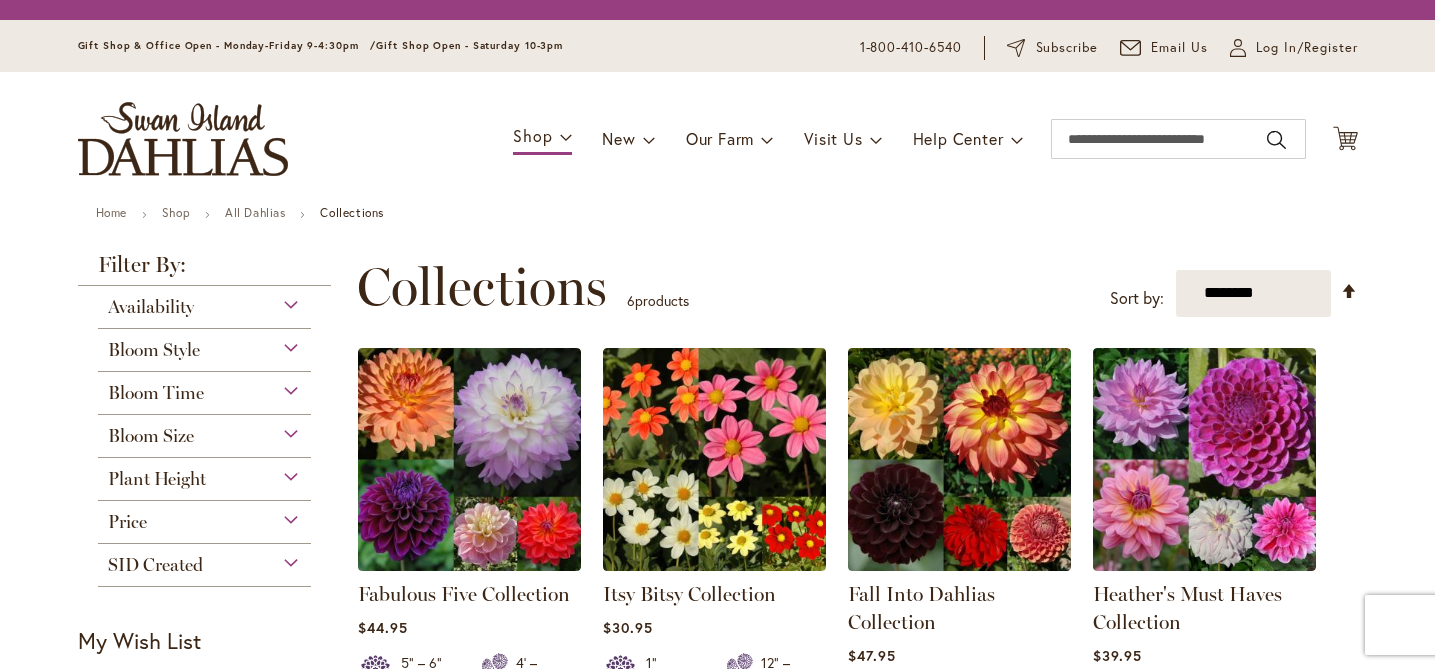 scroll, scrollTop: 0, scrollLeft: 0, axis: both 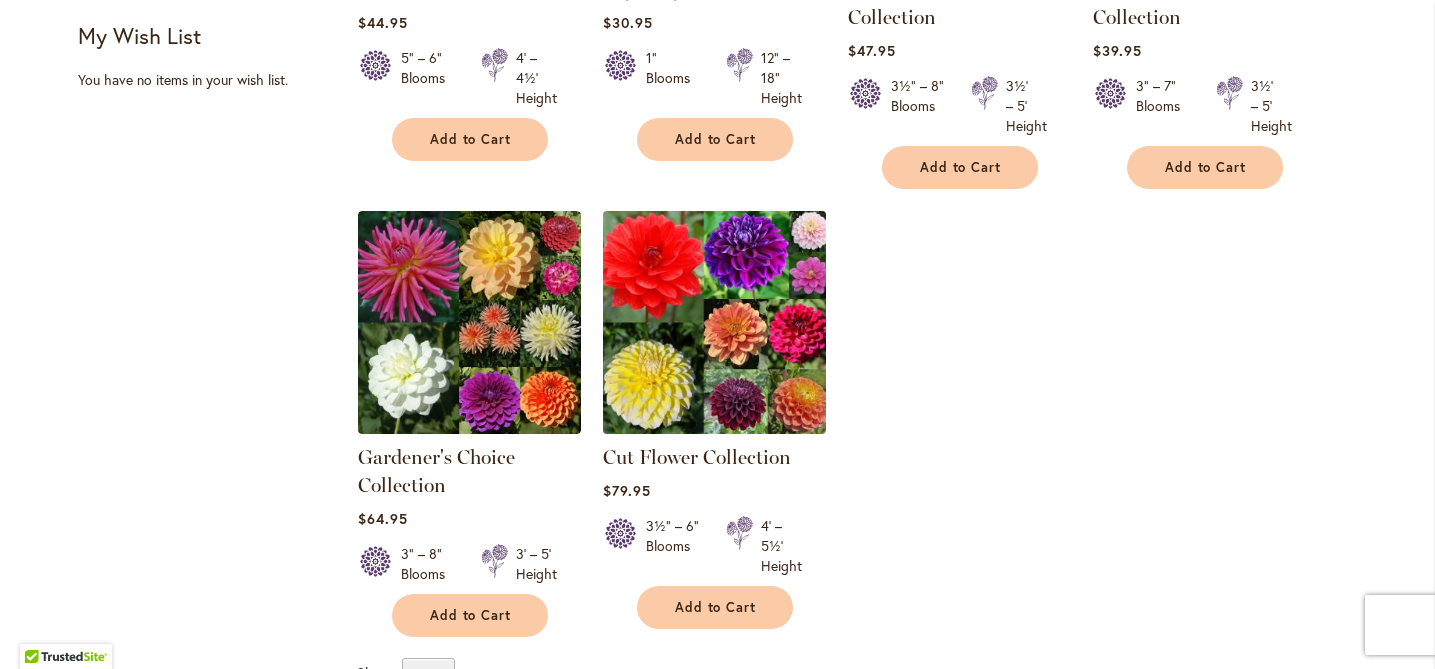 click at bounding box center [714, 322] 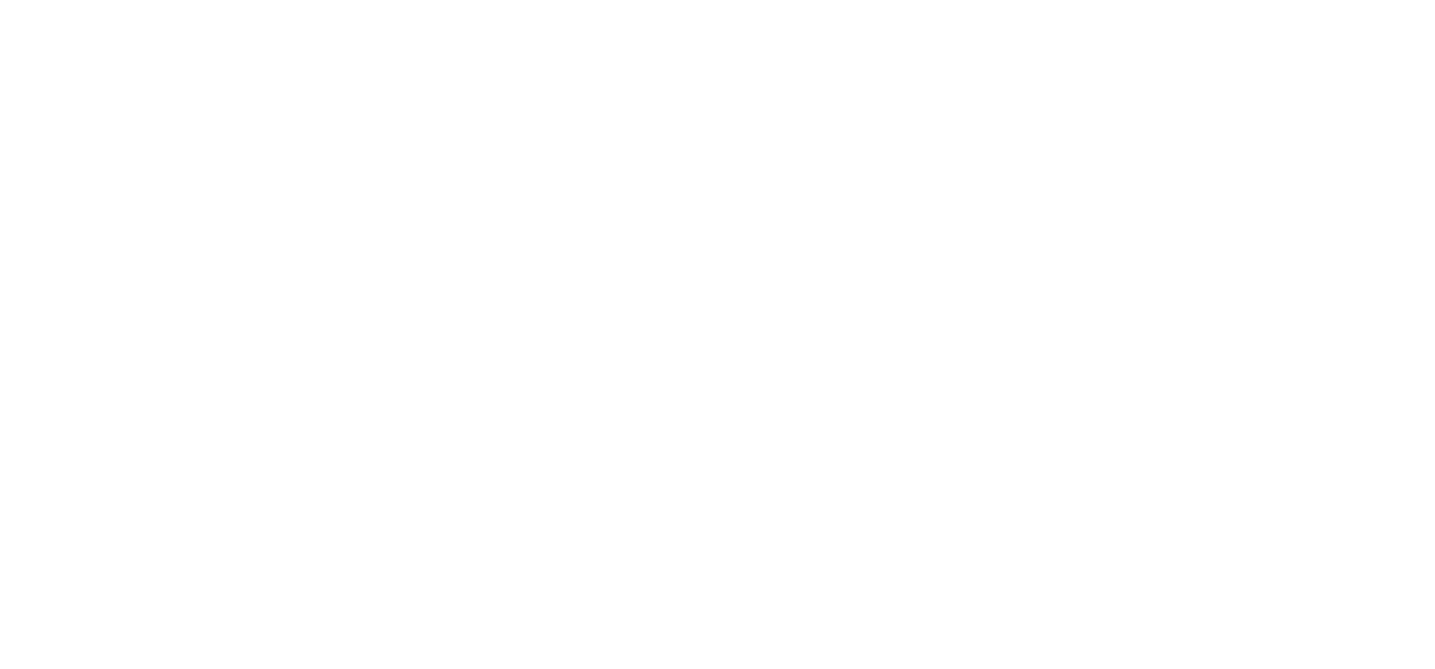 scroll, scrollTop: 0, scrollLeft: 0, axis: both 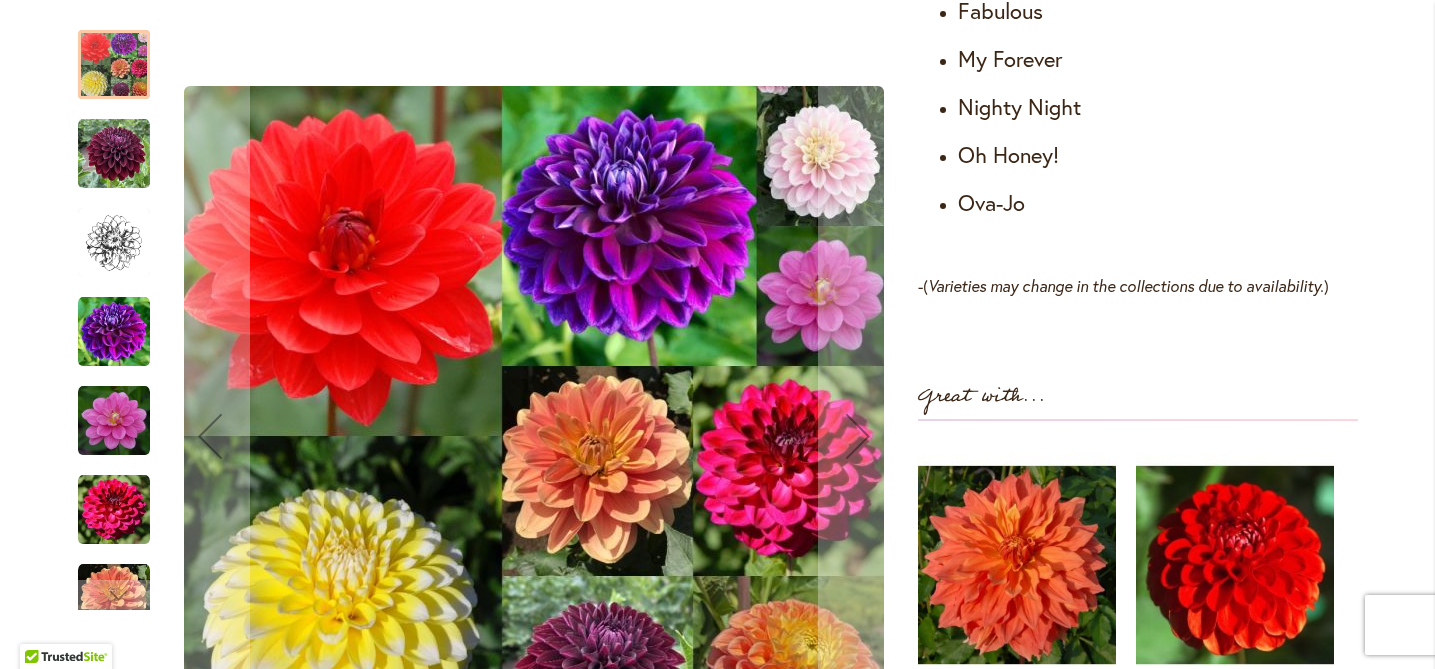 click at bounding box center [114, 154] 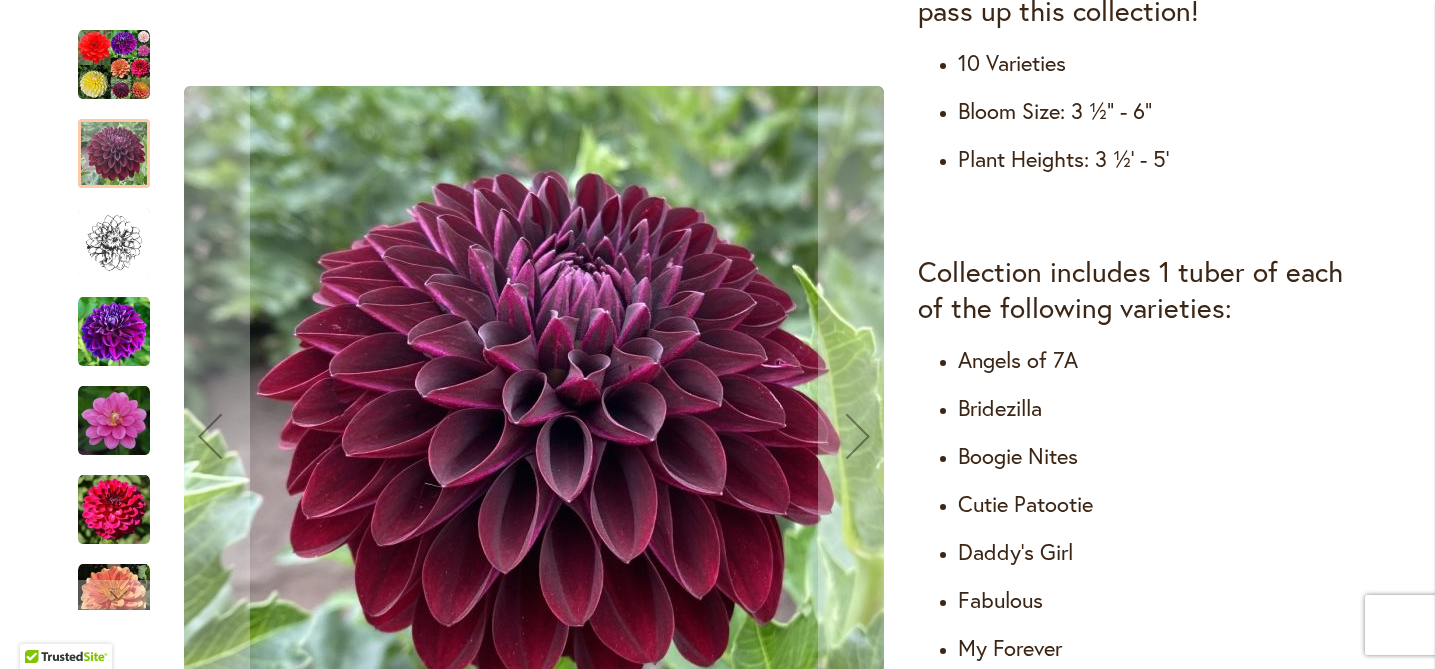 scroll, scrollTop: 1032, scrollLeft: 0, axis: vertical 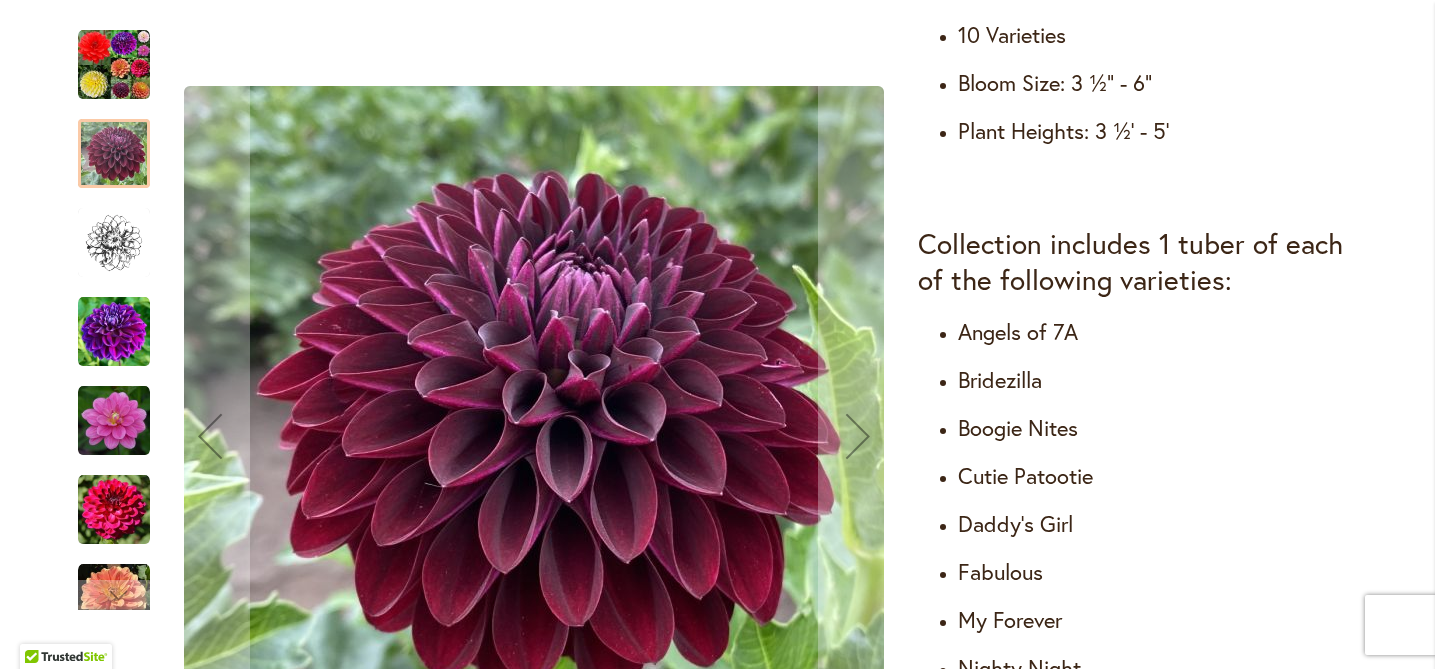 click at bounding box center [114, 243] 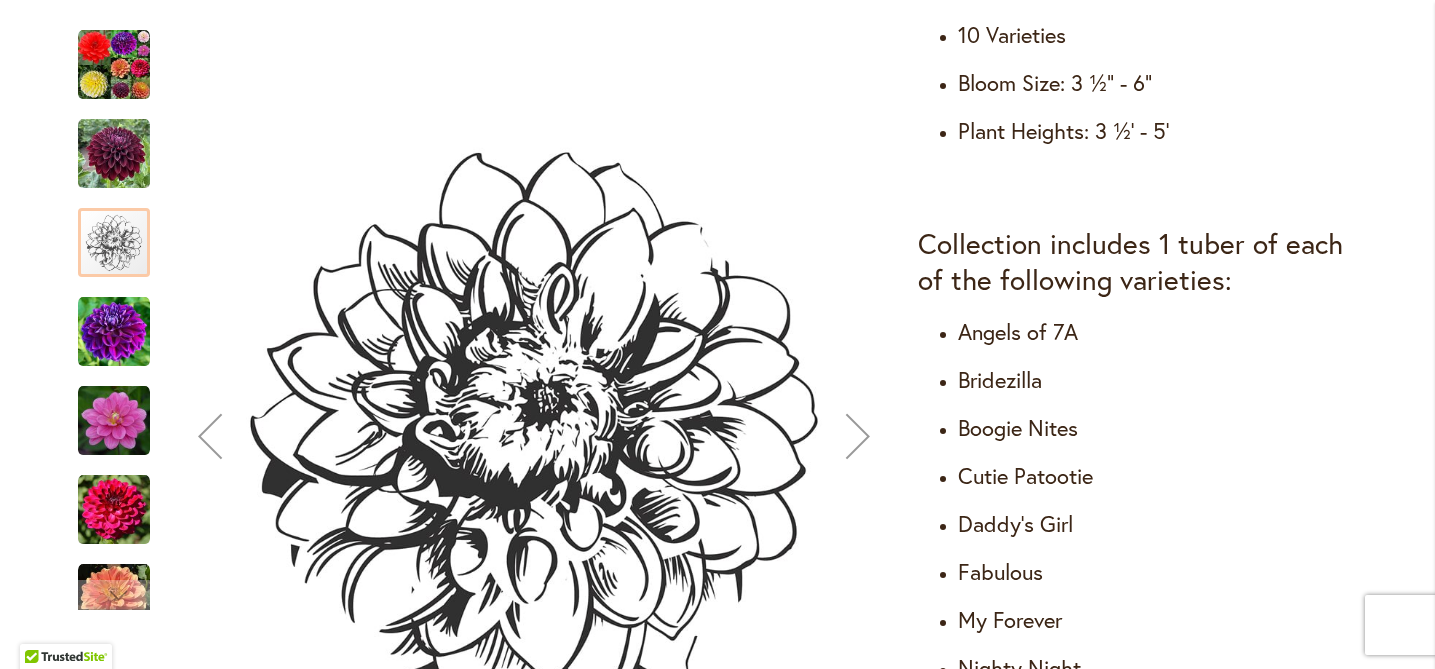 click at bounding box center (114, 332) 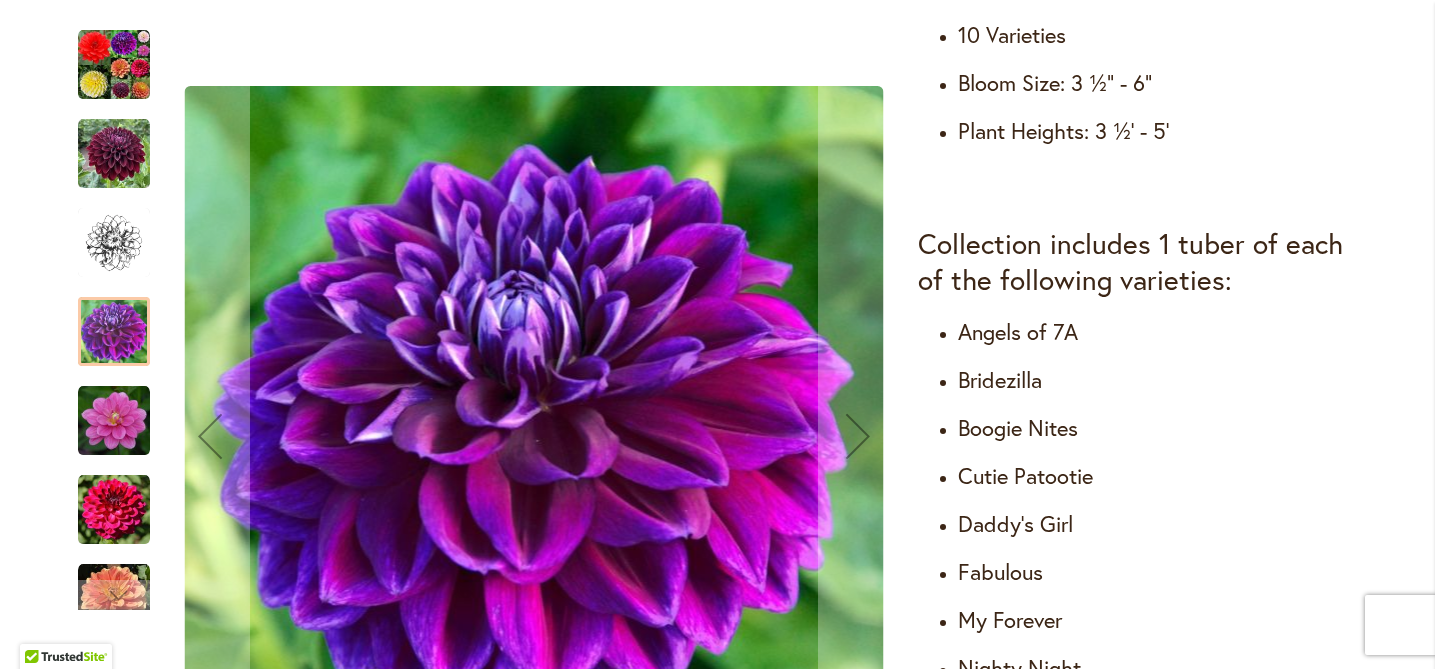 click at bounding box center [114, 421] 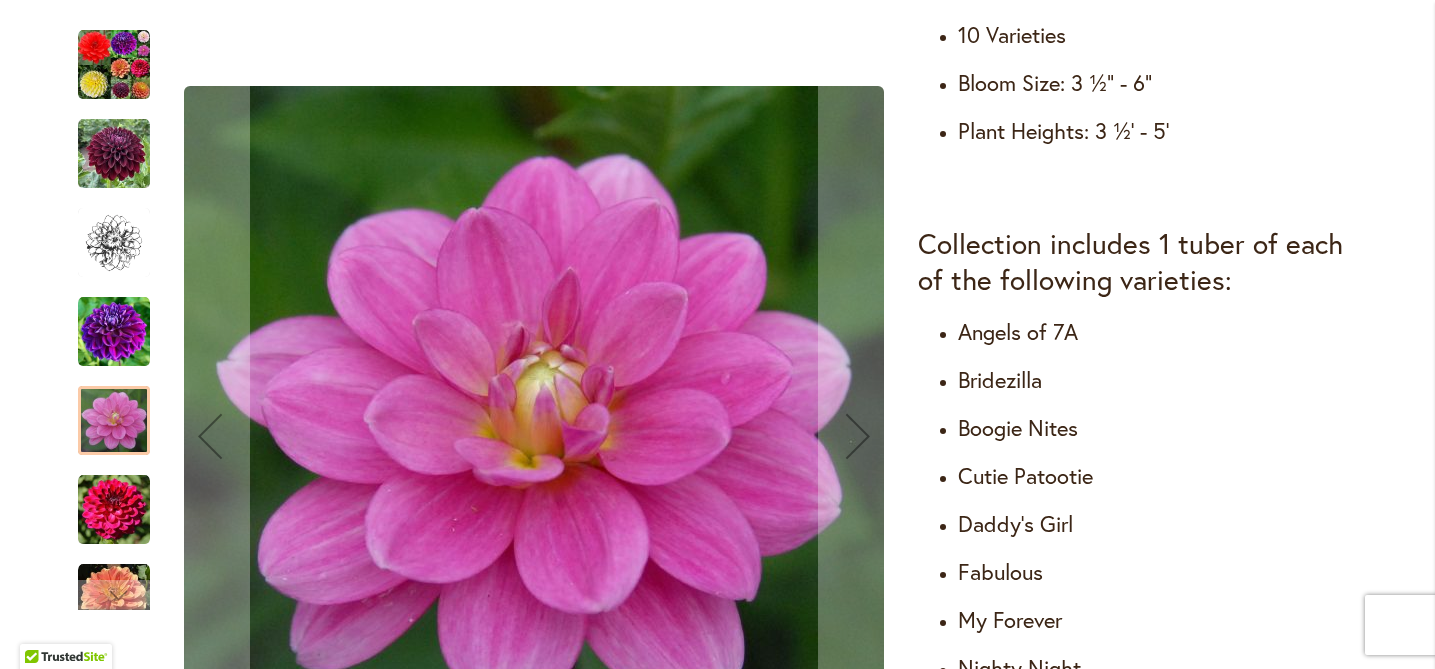 click at bounding box center (114, 510) 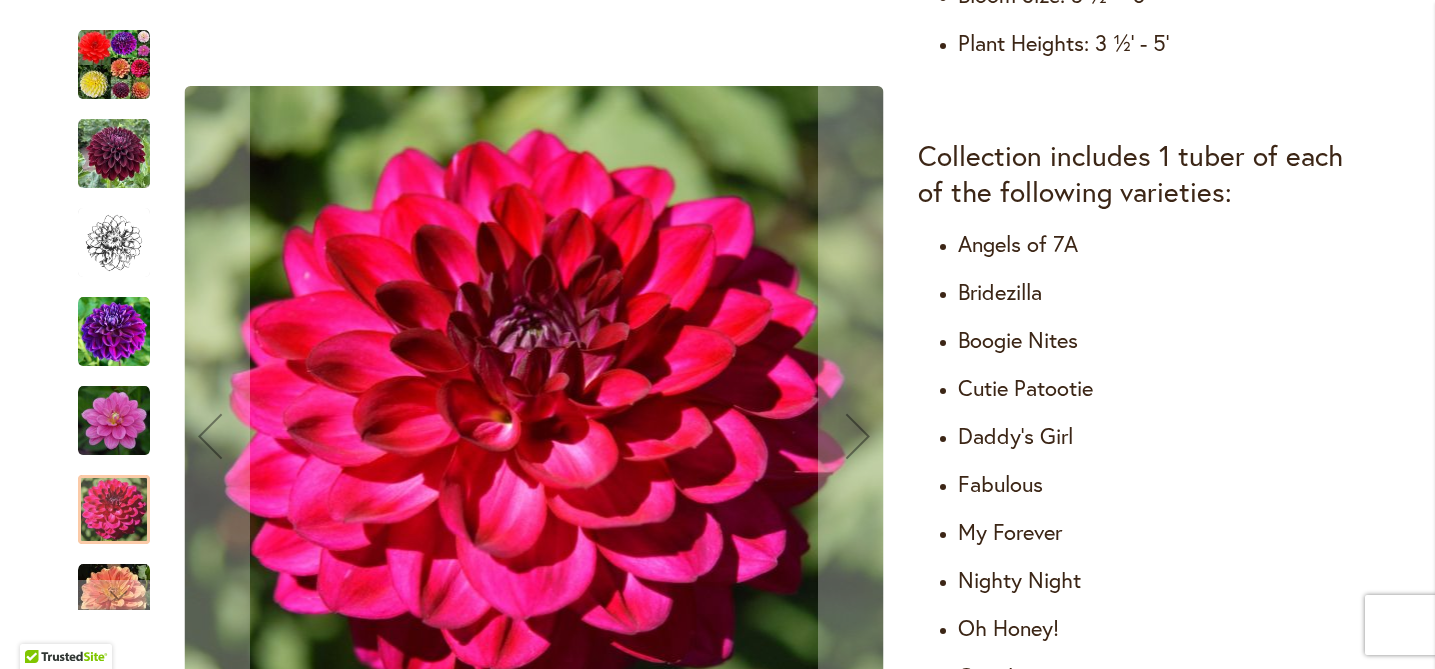 scroll, scrollTop: 1123, scrollLeft: 0, axis: vertical 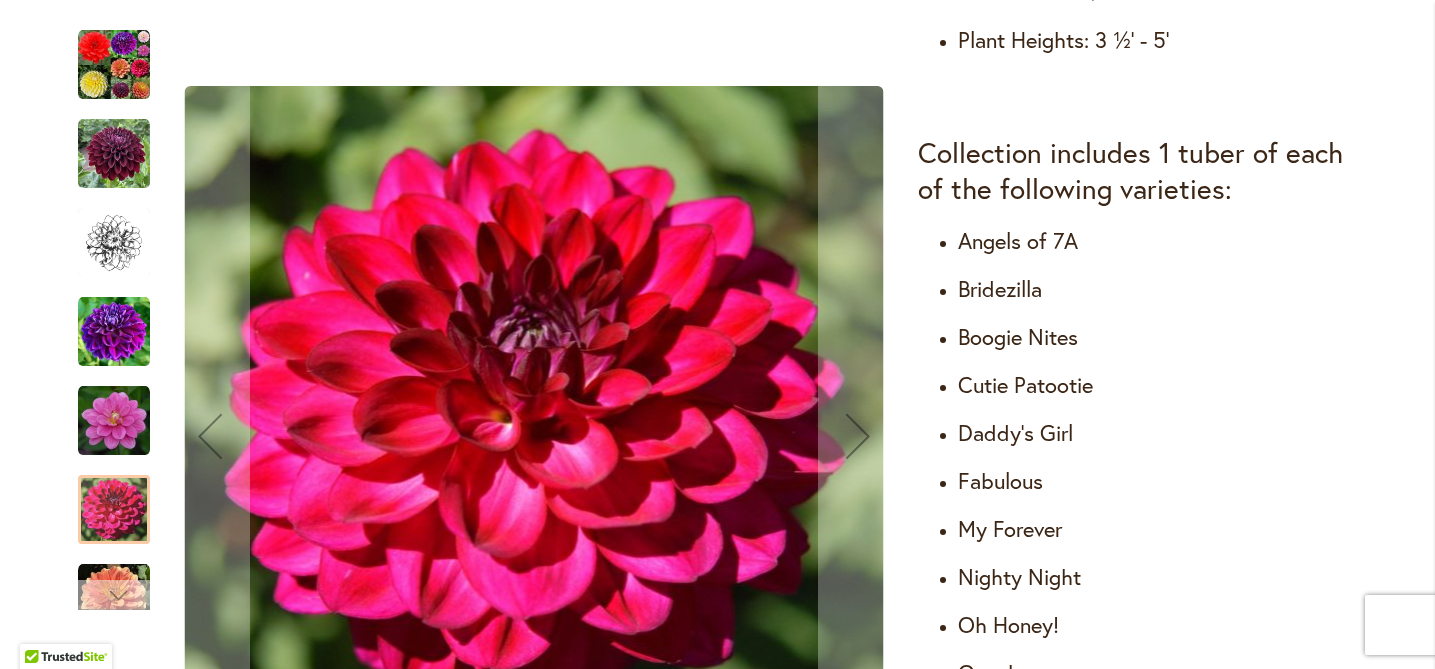 click at bounding box center (114, 595) 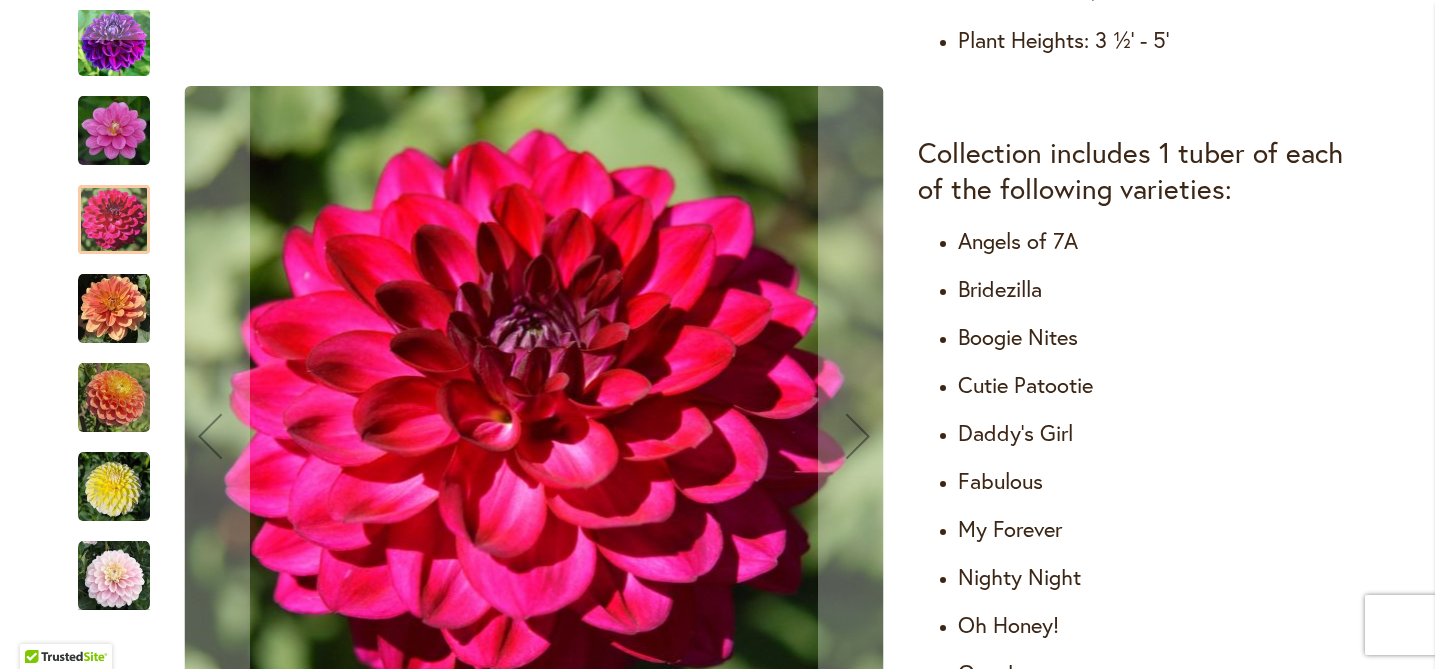 click at bounding box center [114, 309] 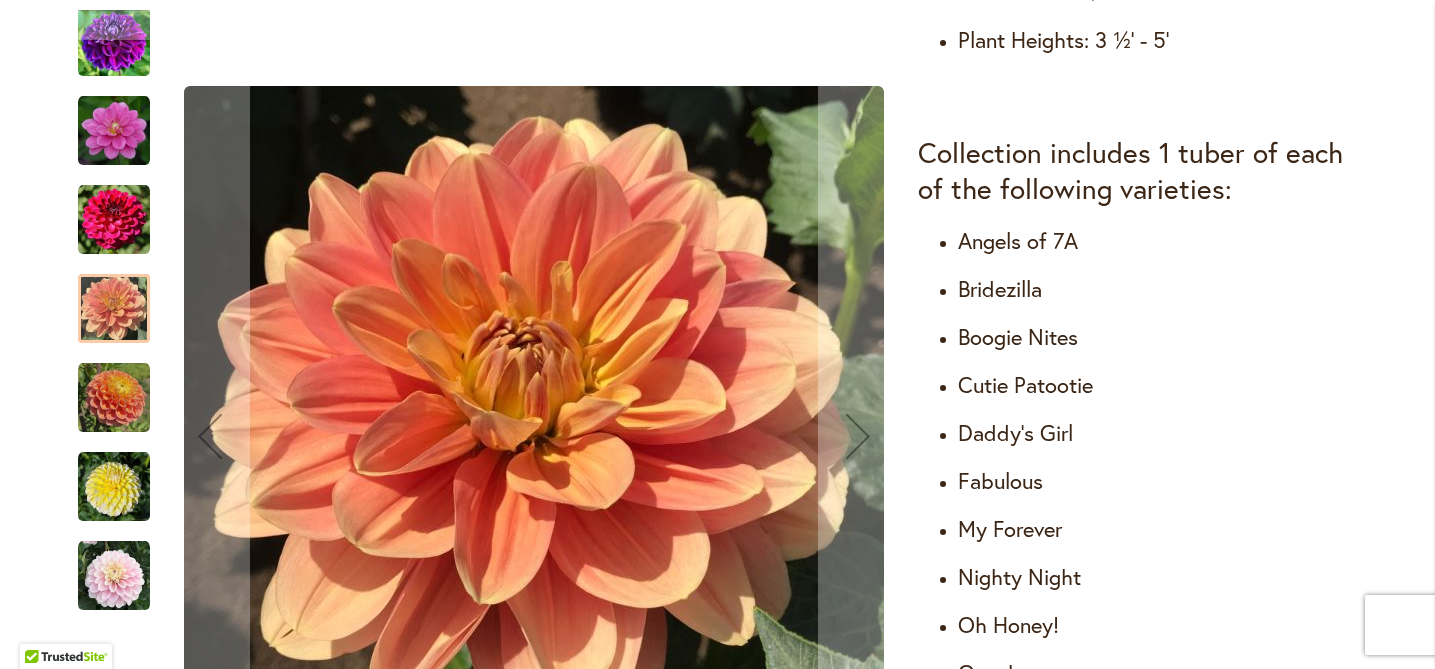 click at bounding box center (114, 398) 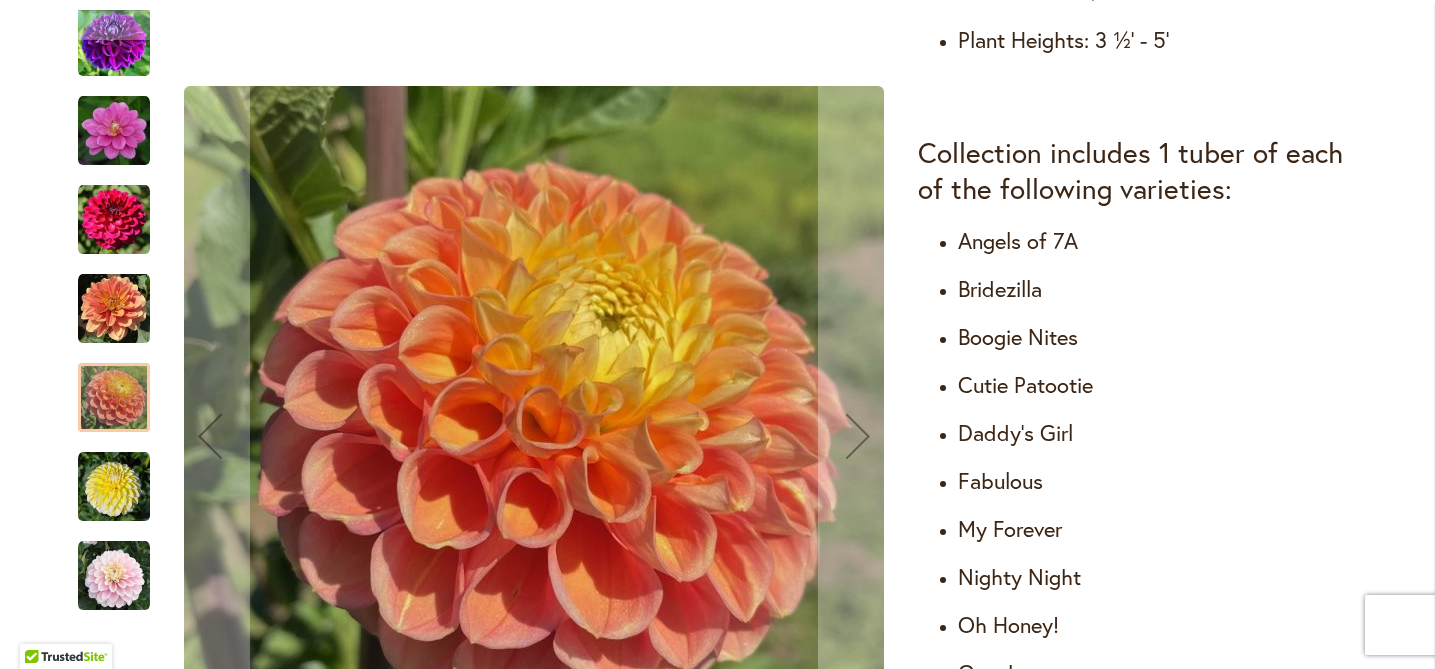 click at bounding box center (114, 487) 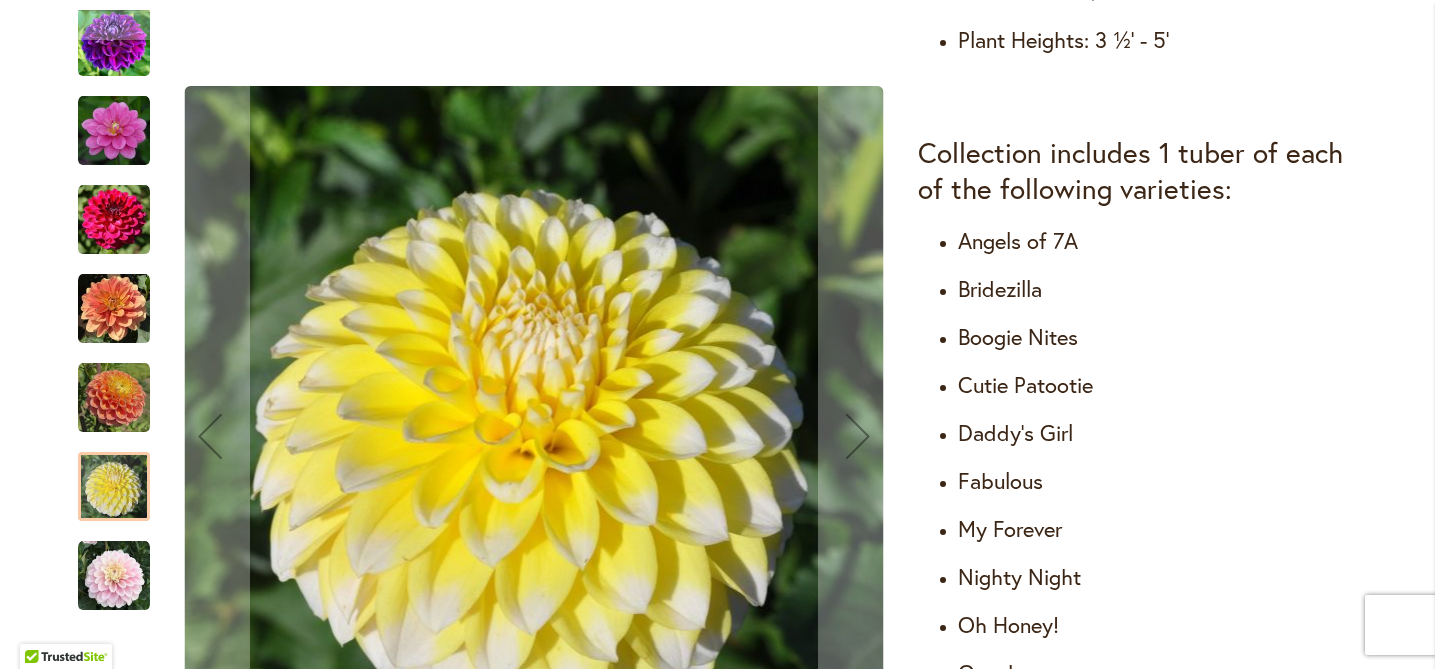 click at bounding box center [114, 576] 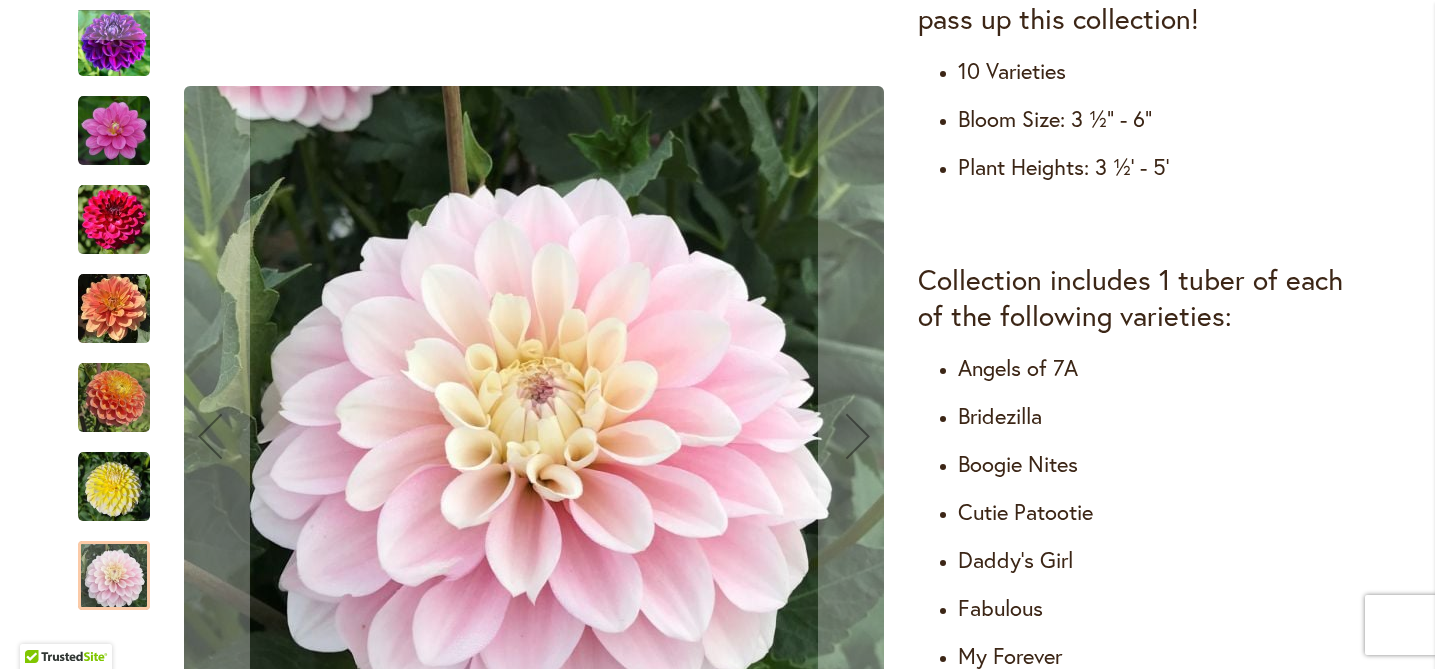 scroll, scrollTop: 1009, scrollLeft: 0, axis: vertical 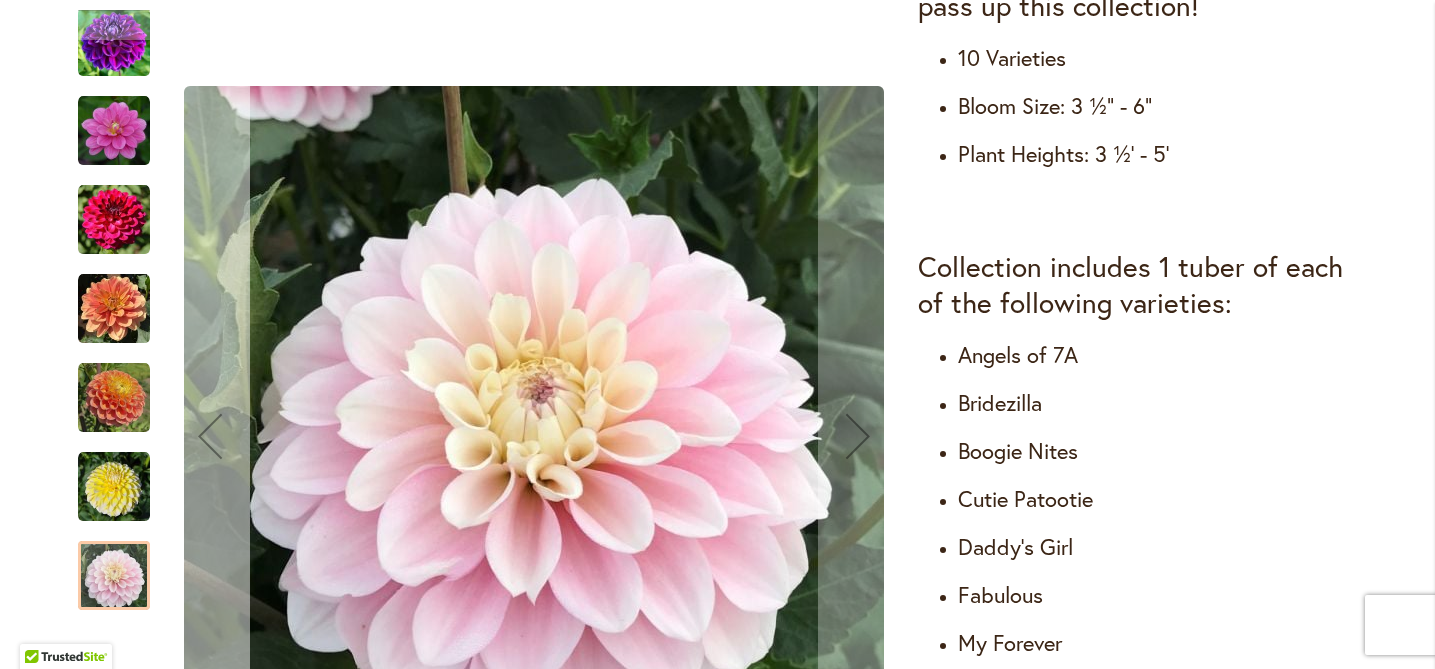 click at bounding box center (210, 436) 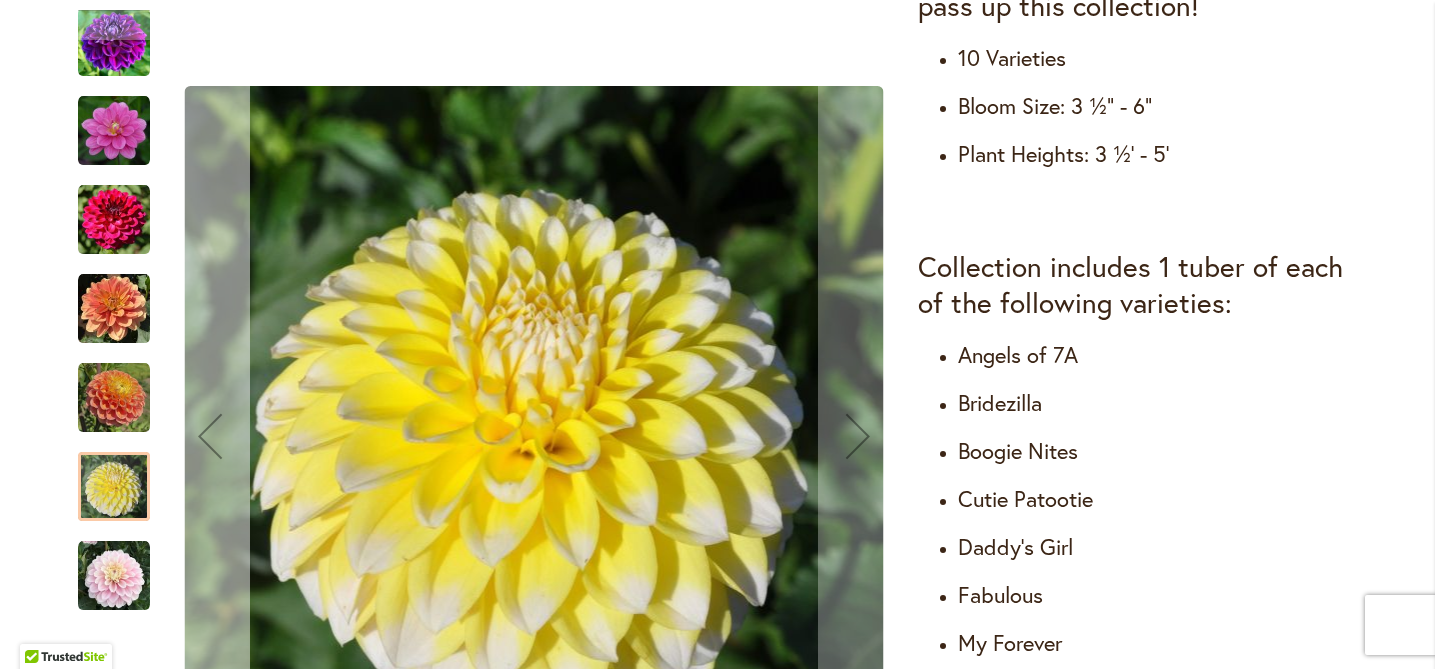 click at bounding box center [210, 436] 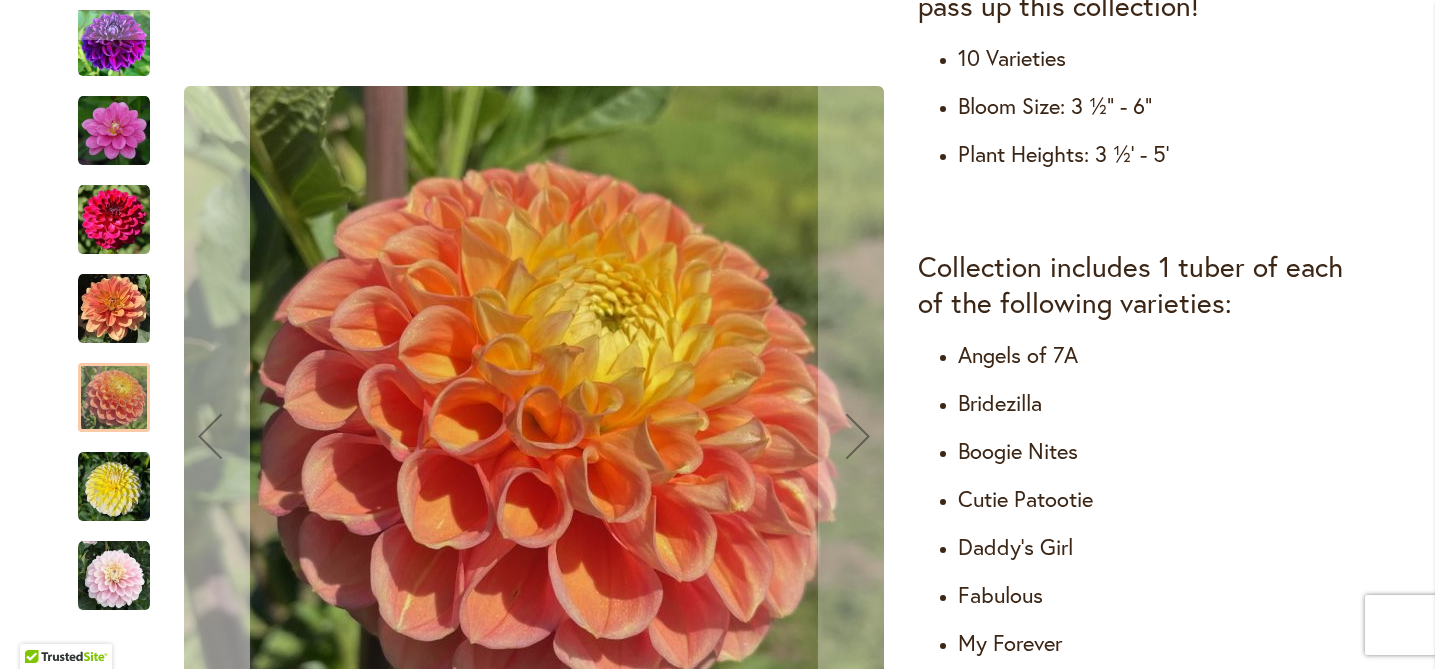 click at bounding box center [210, 436] 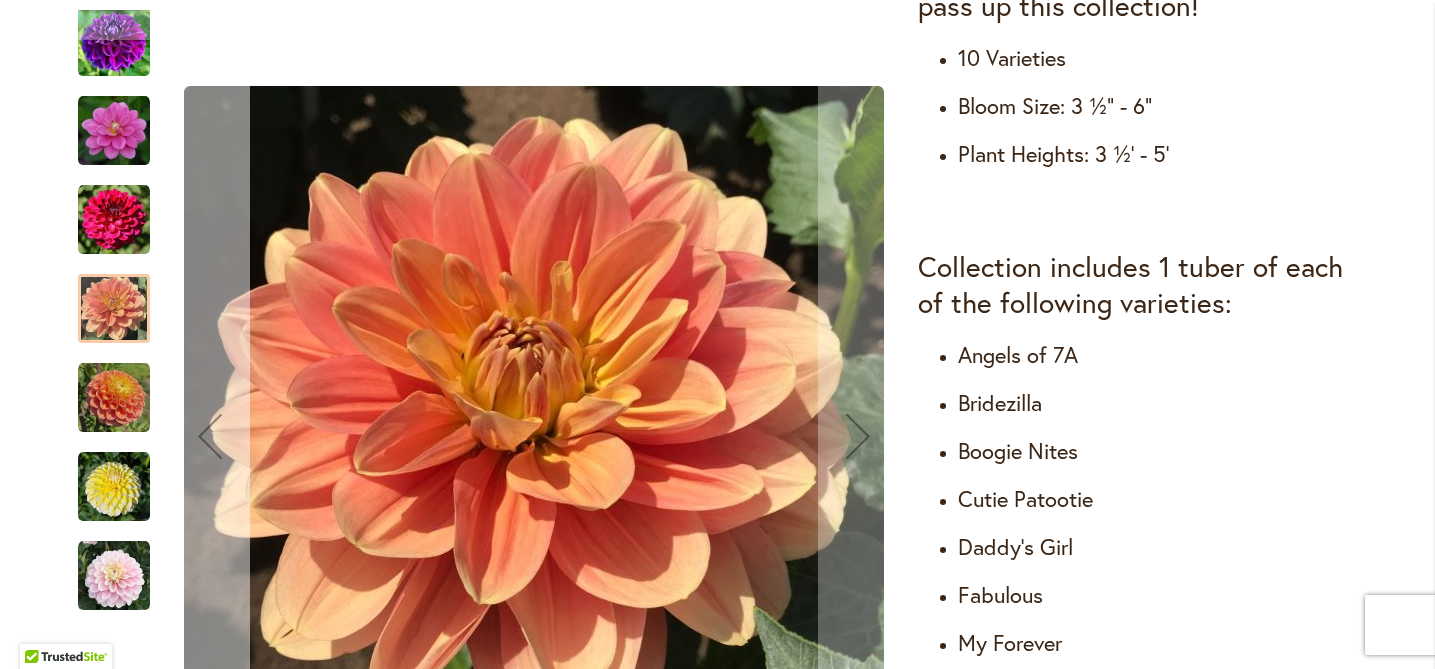 click at bounding box center (210, 436) 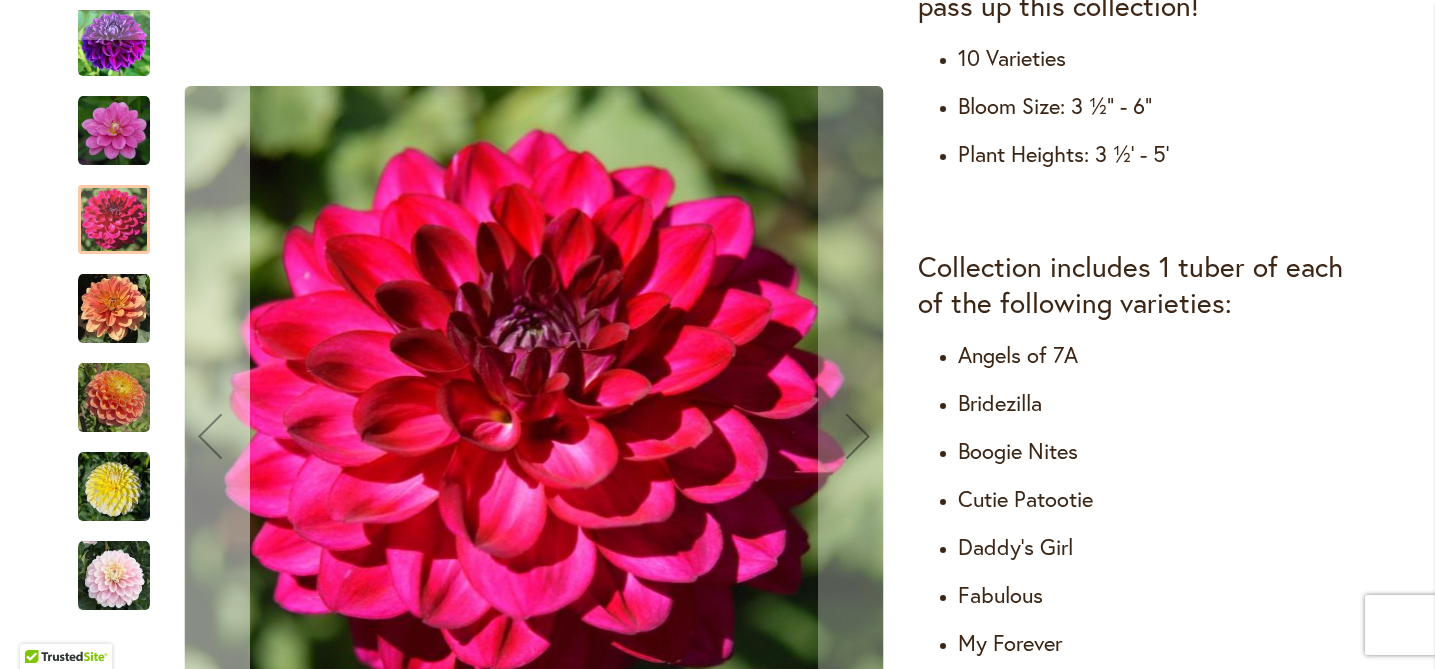 click at bounding box center (210, 436) 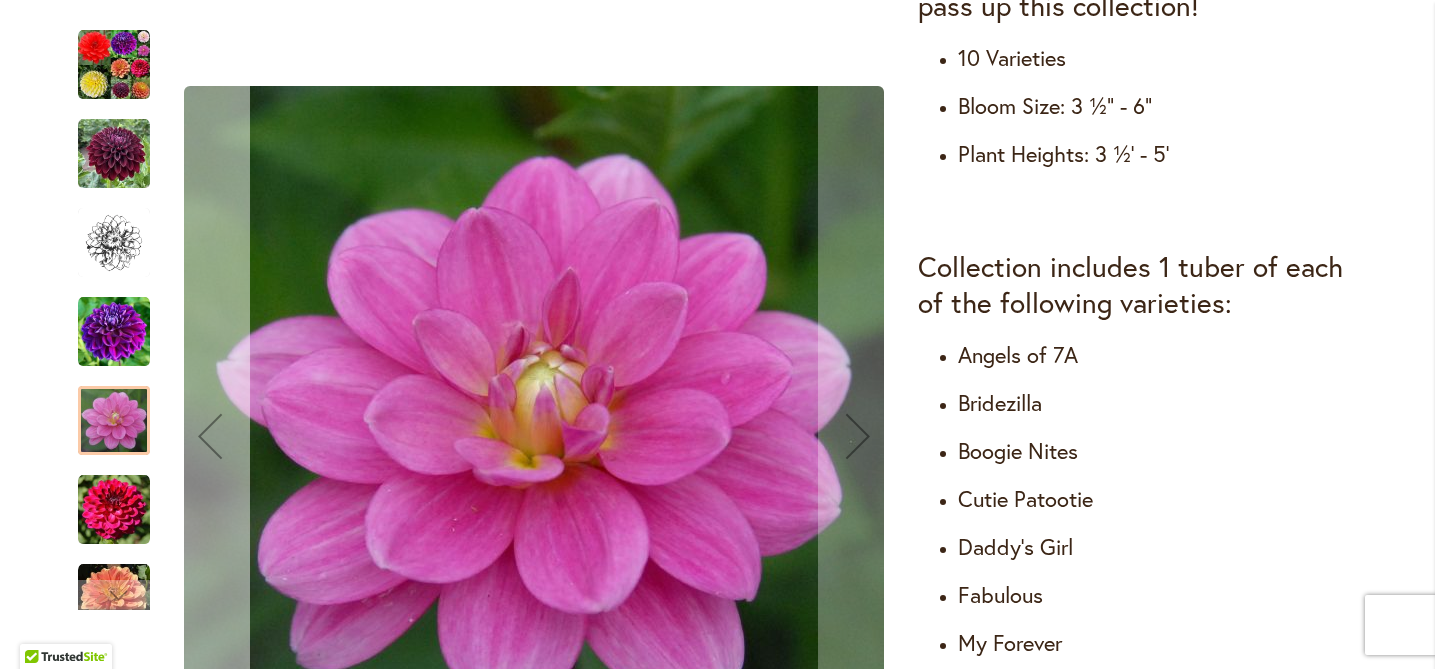 click at bounding box center [210, 436] 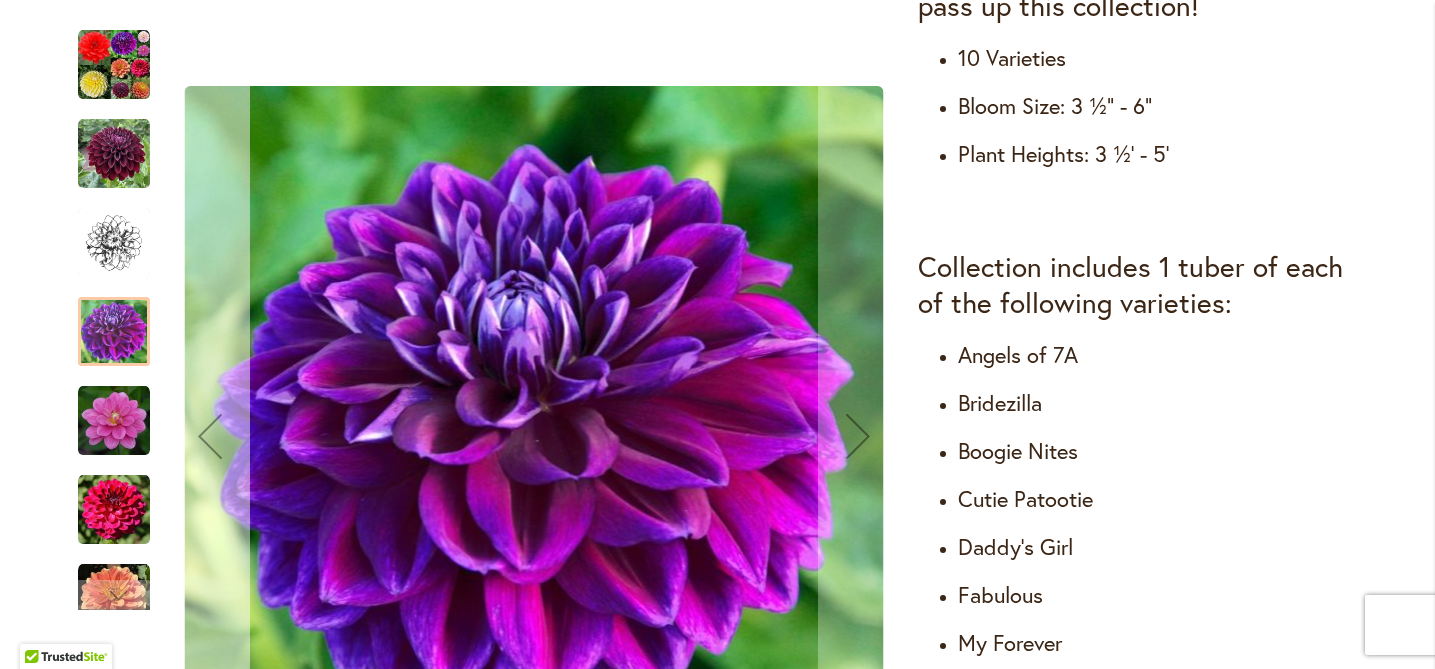 click at bounding box center (210, 436) 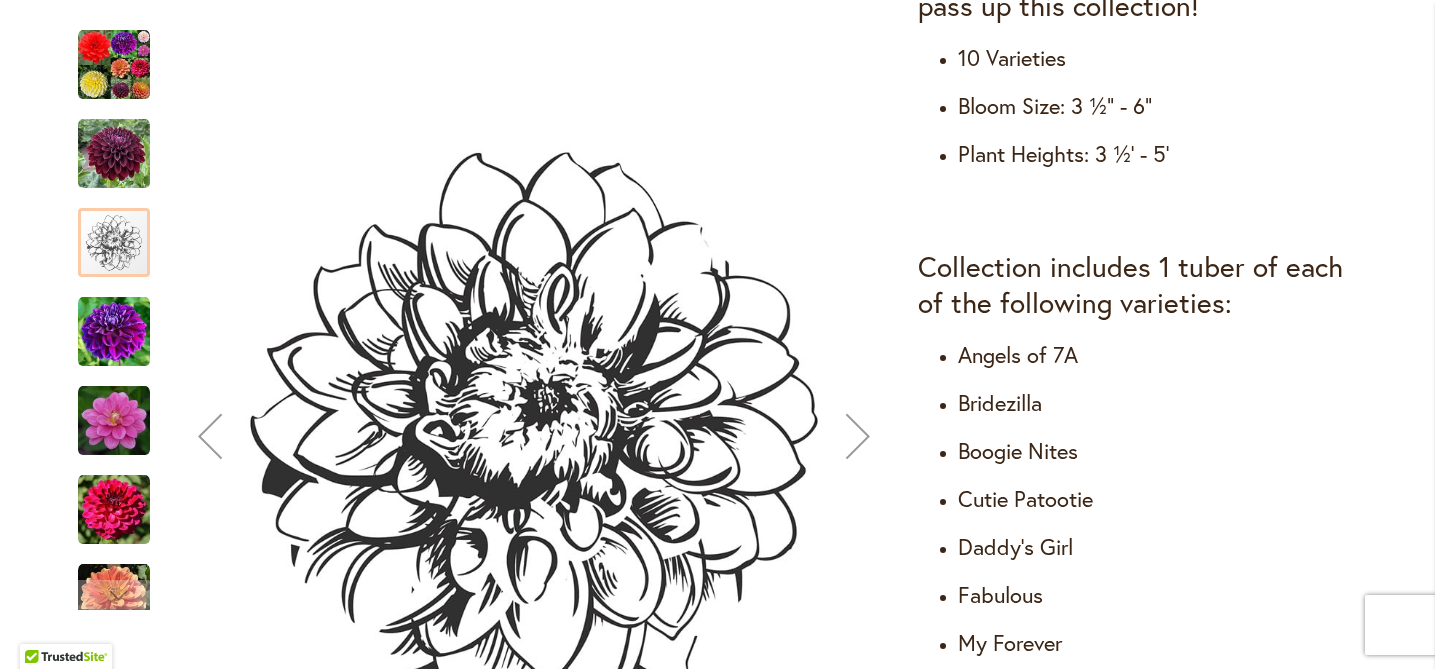 click at bounding box center (210, 436) 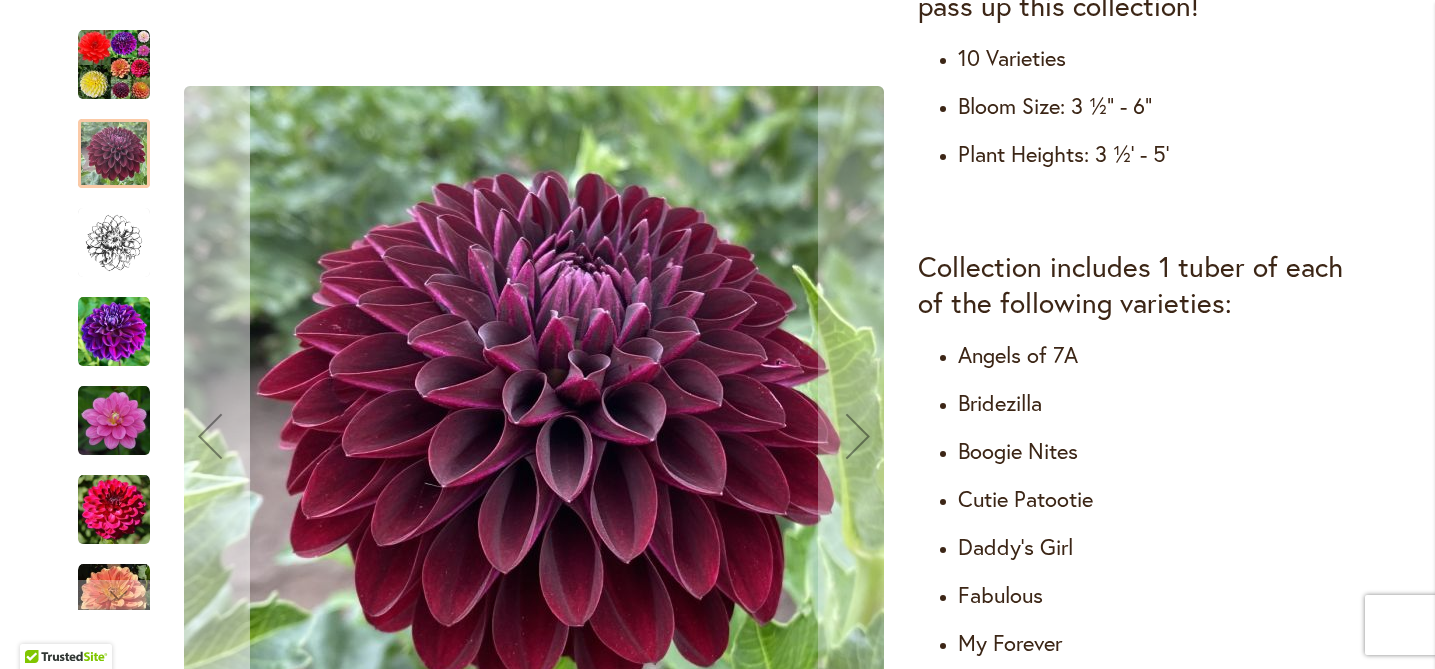 click at bounding box center [210, 436] 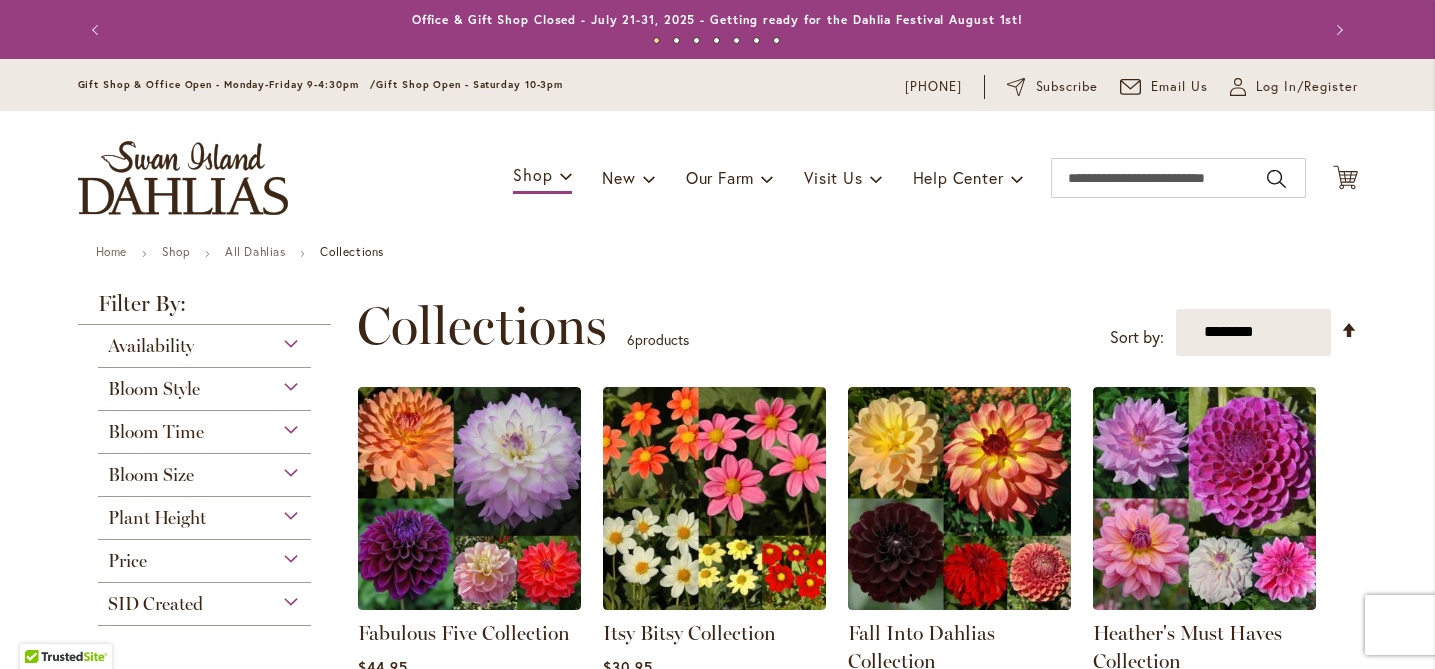 scroll, scrollTop: 0, scrollLeft: 0, axis: both 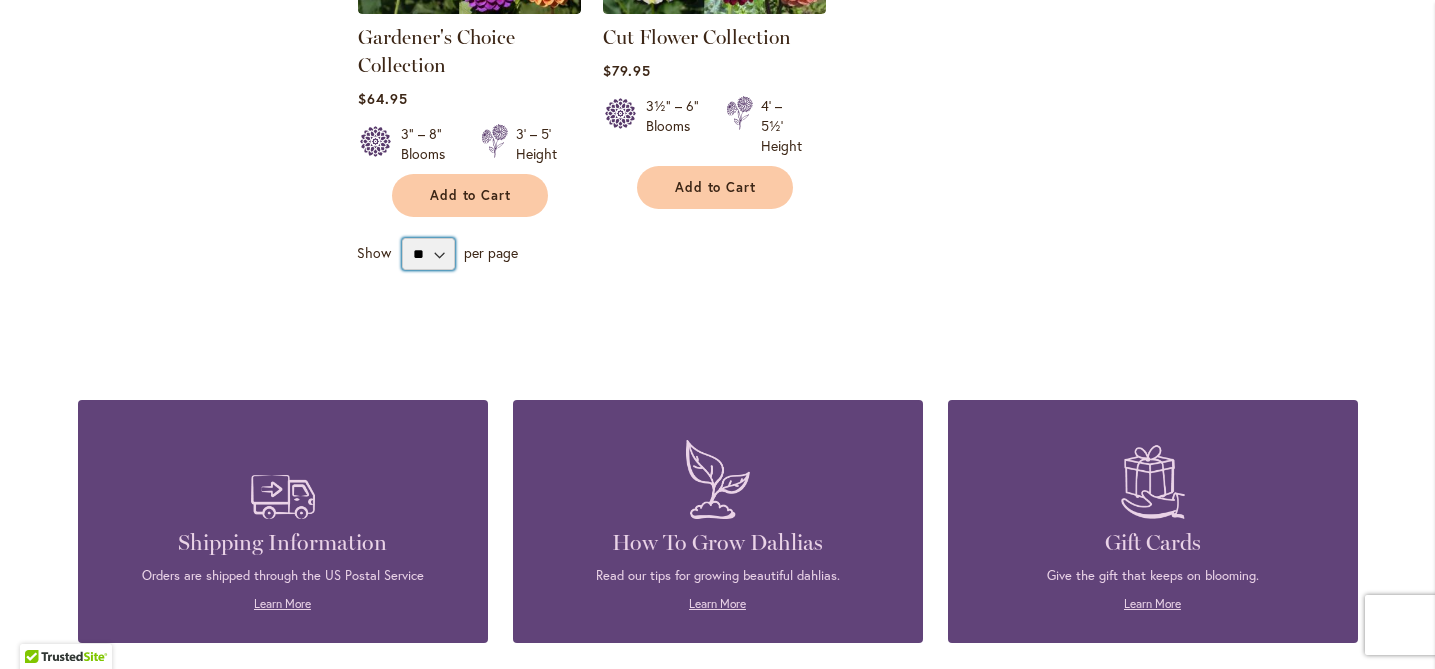 click on "**
**
**
**" at bounding box center [428, 254] 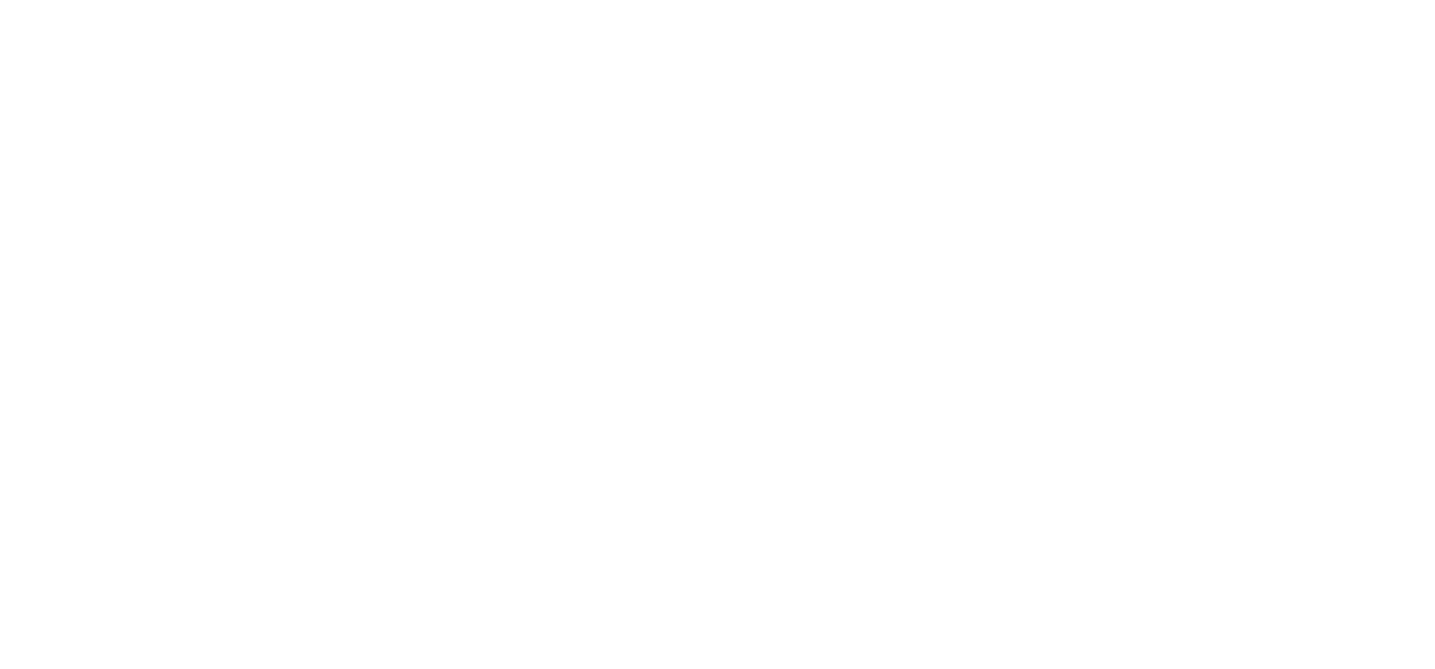 scroll, scrollTop: 0, scrollLeft: 0, axis: both 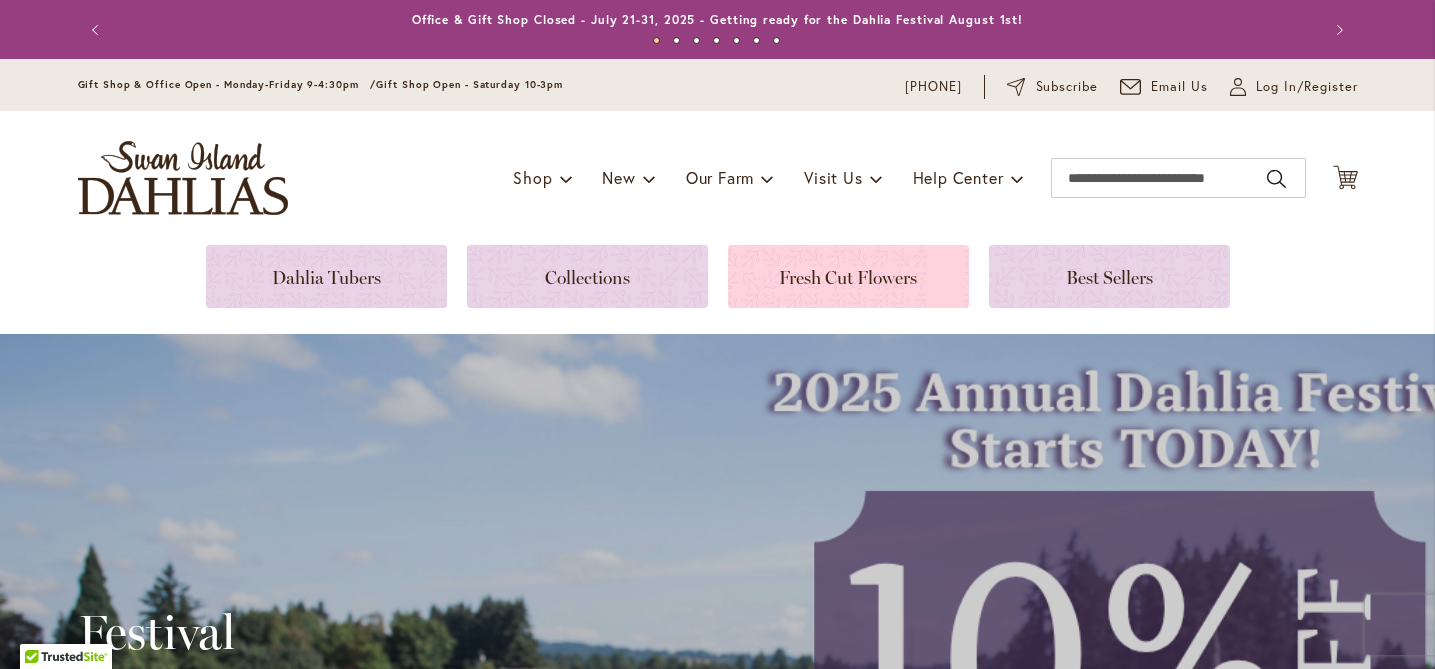 click at bounding box center (848, 276) 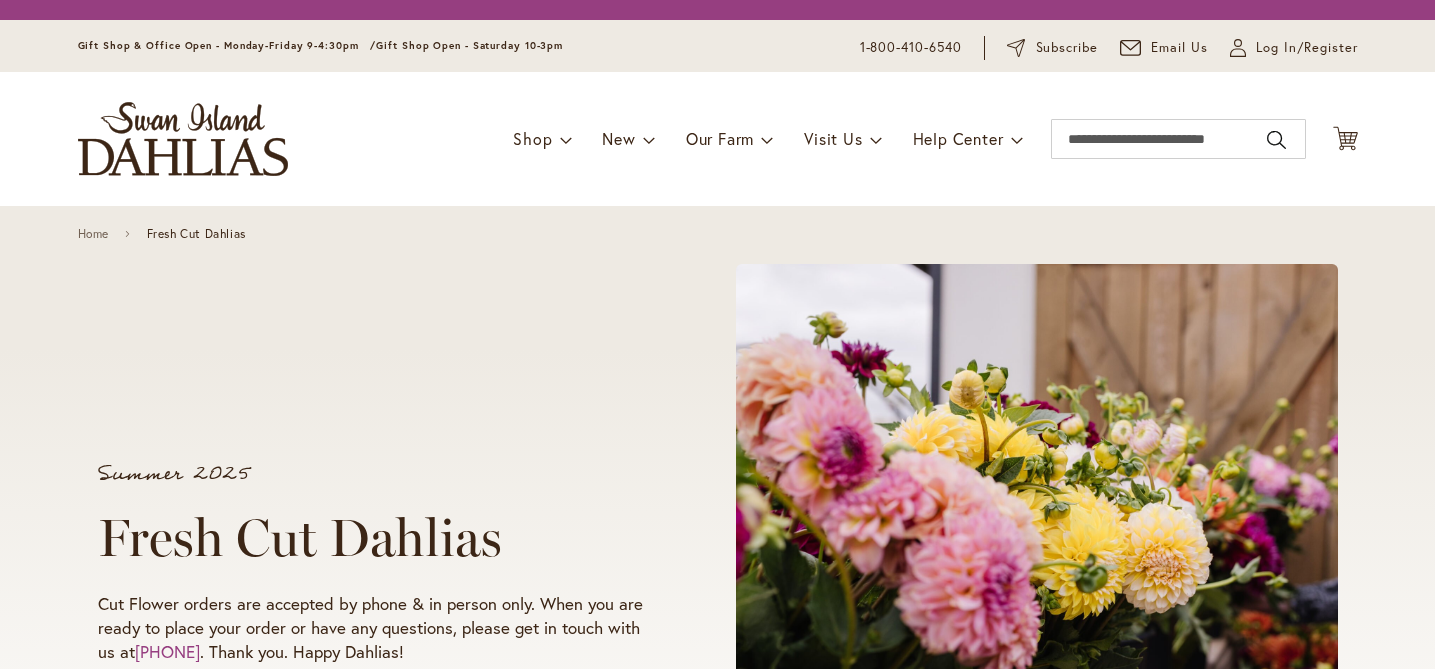 scroll, scrollTop: 0, scrollLeft: 0, axis: both 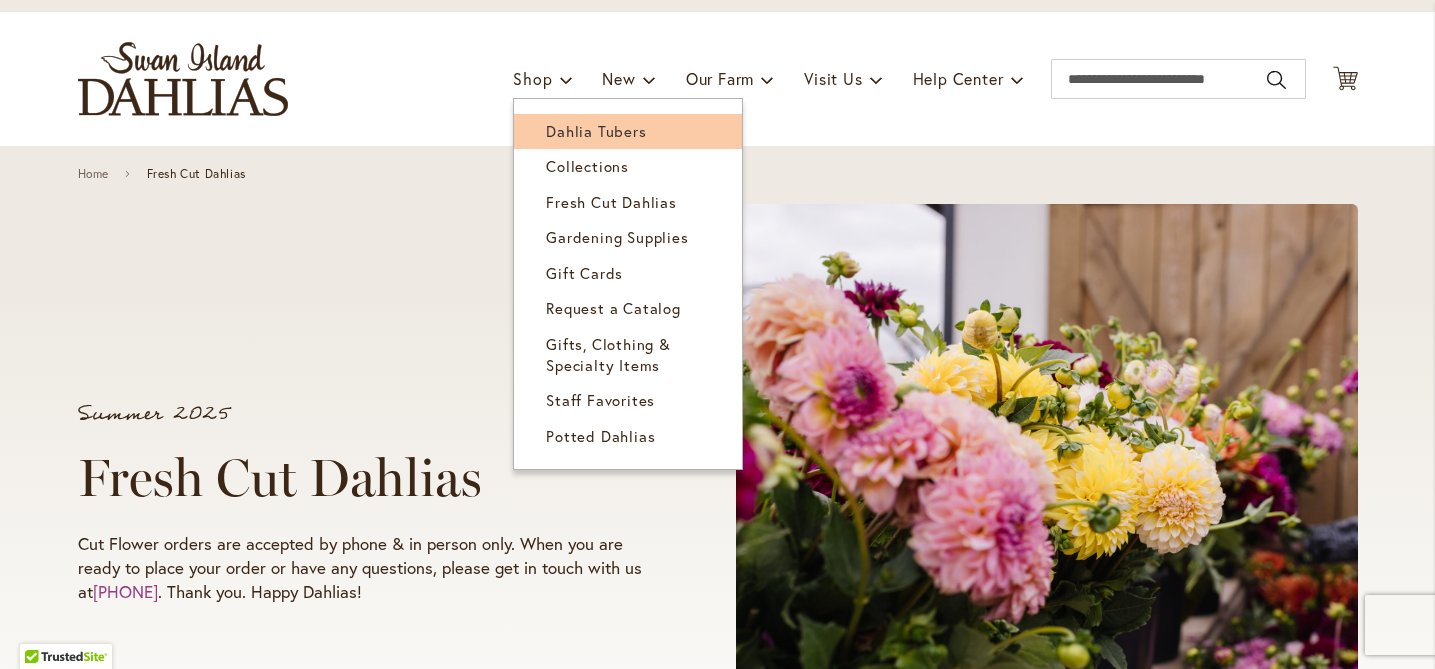 click on "Dahlia Tubers" at bounding box center (596, 131) 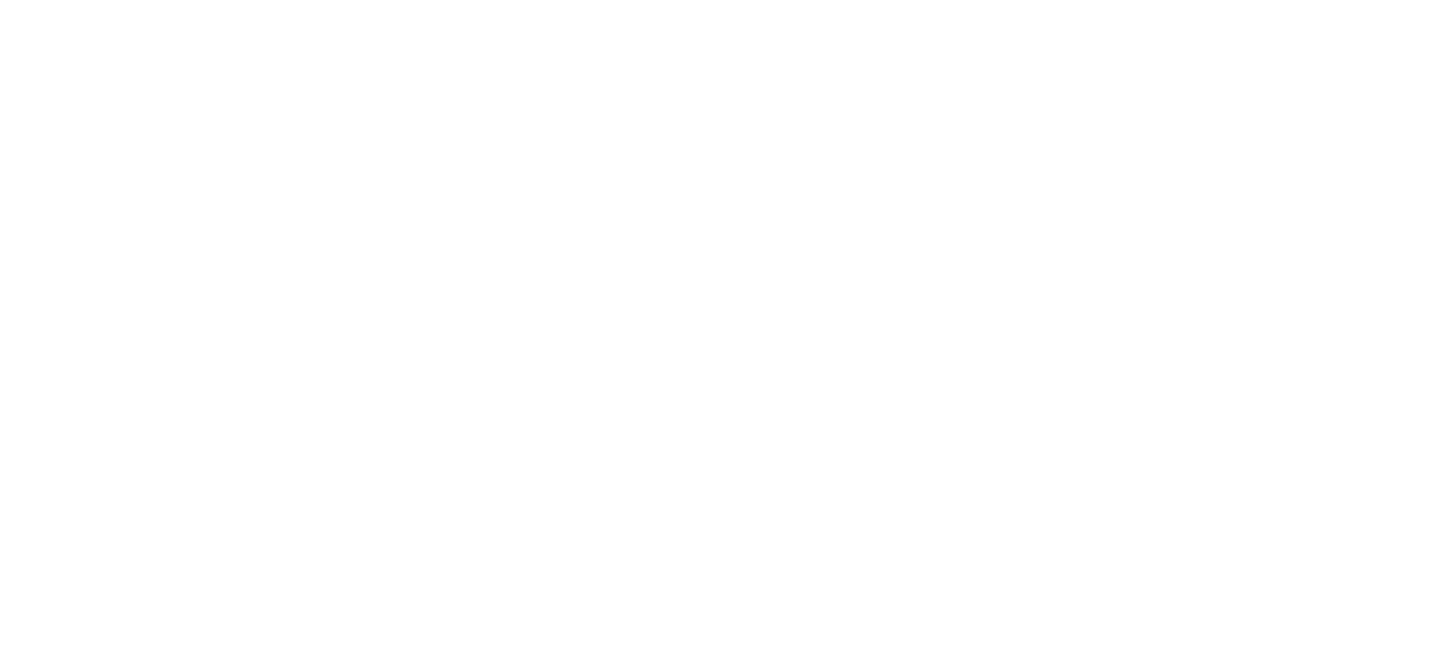 scroll, scrollTop: 0, scrollLeft: 0, axis: both 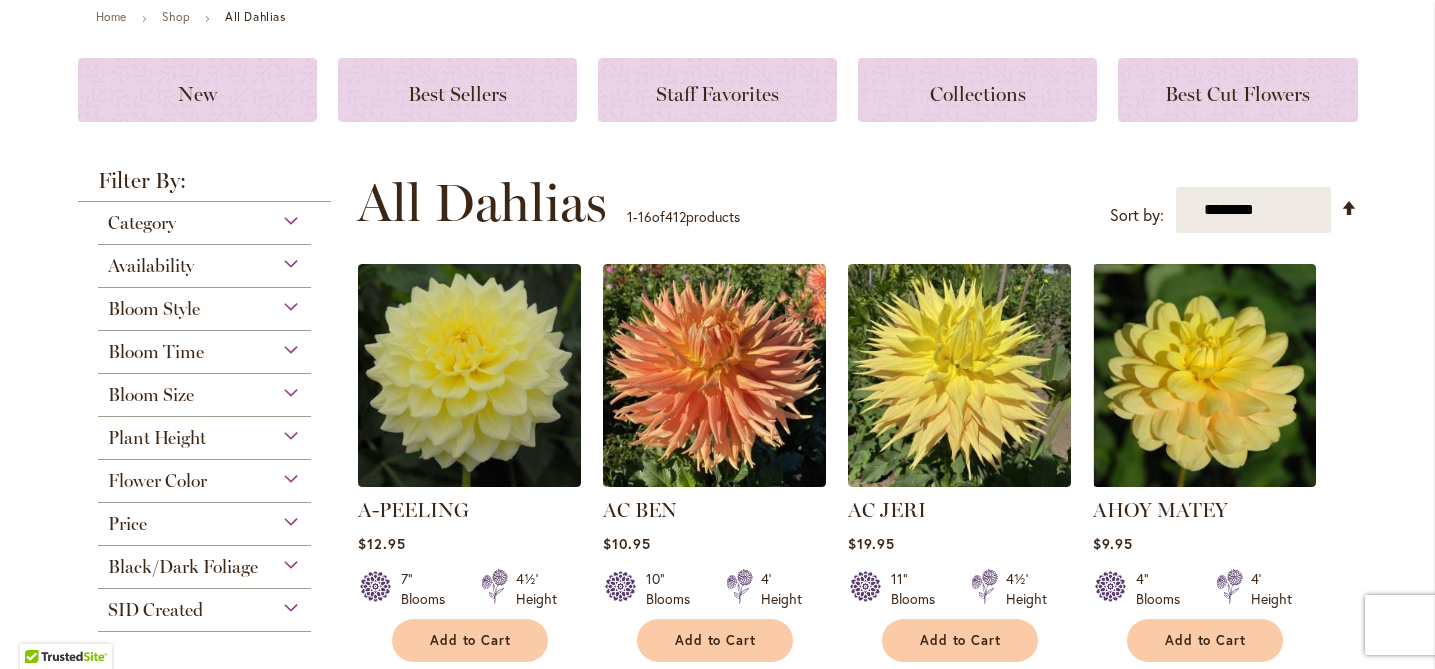 click on "Bloom Size" at bounding box center [205, 390] 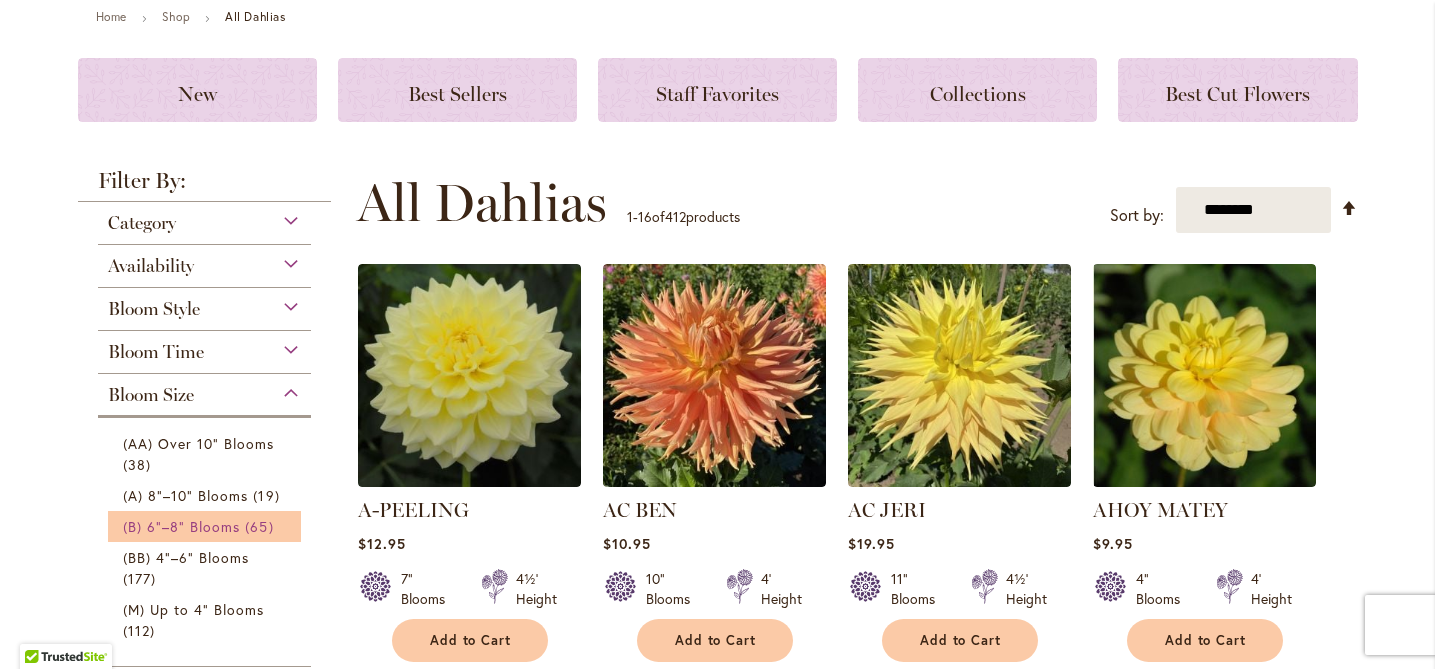 click on "(B) 6"–8" Blooms" at bounding box center (182, 526) 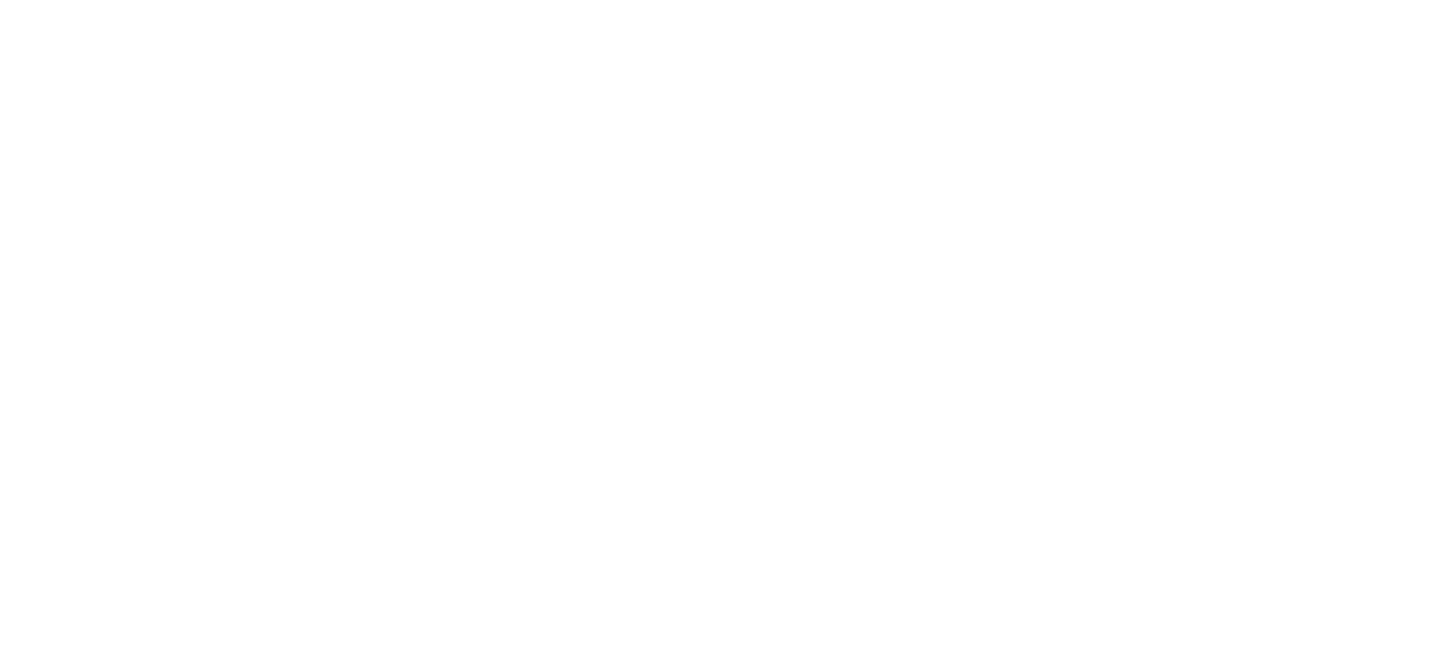 scroll, scrollTop: 0, scrollLeft: 0, axis: both 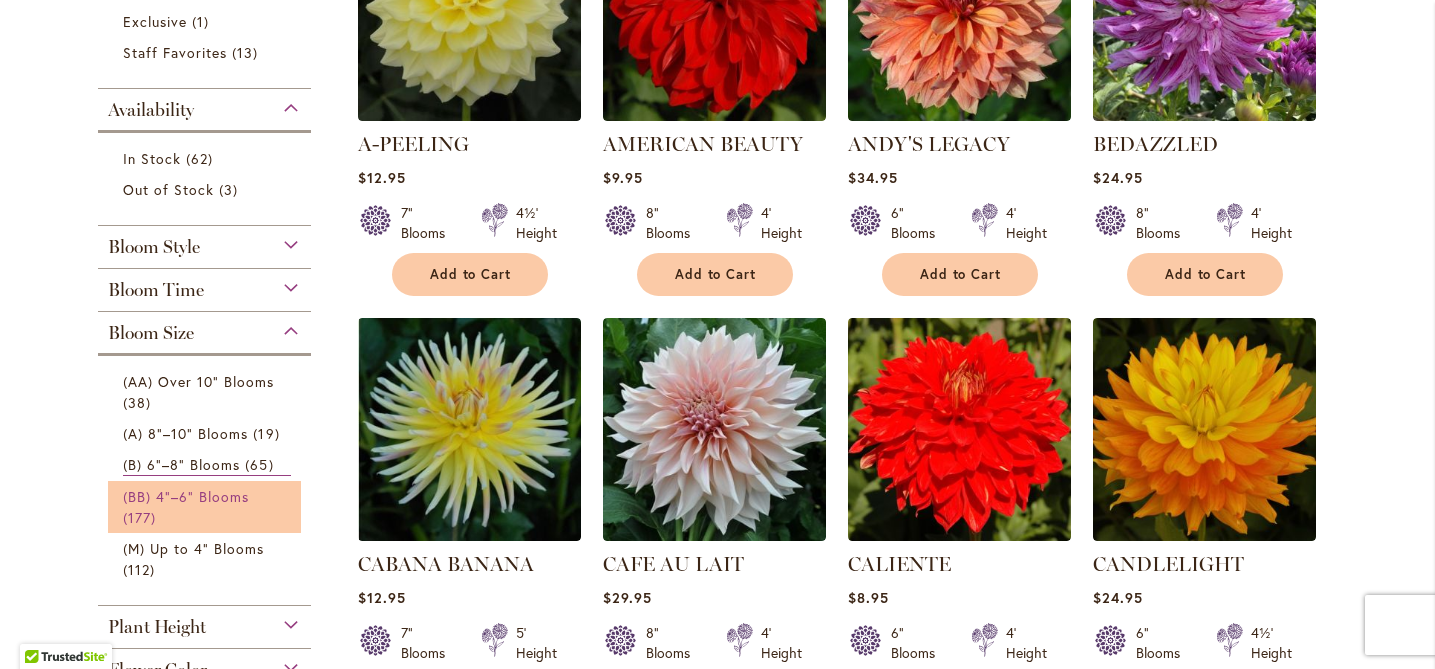 click on "(BB) 4"–6" Blooms" at bounding box center [186, 496] 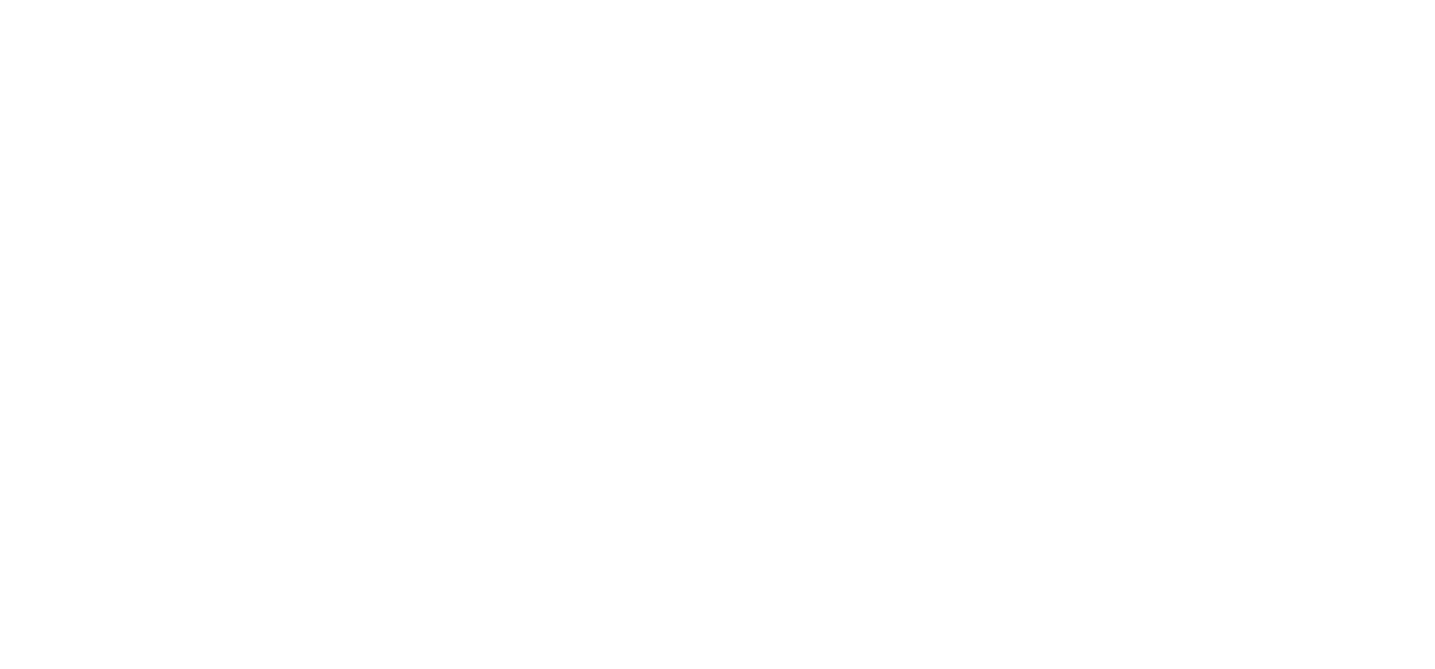 scroll, scrollTop: 0, scrollLeft: 0, axis: both 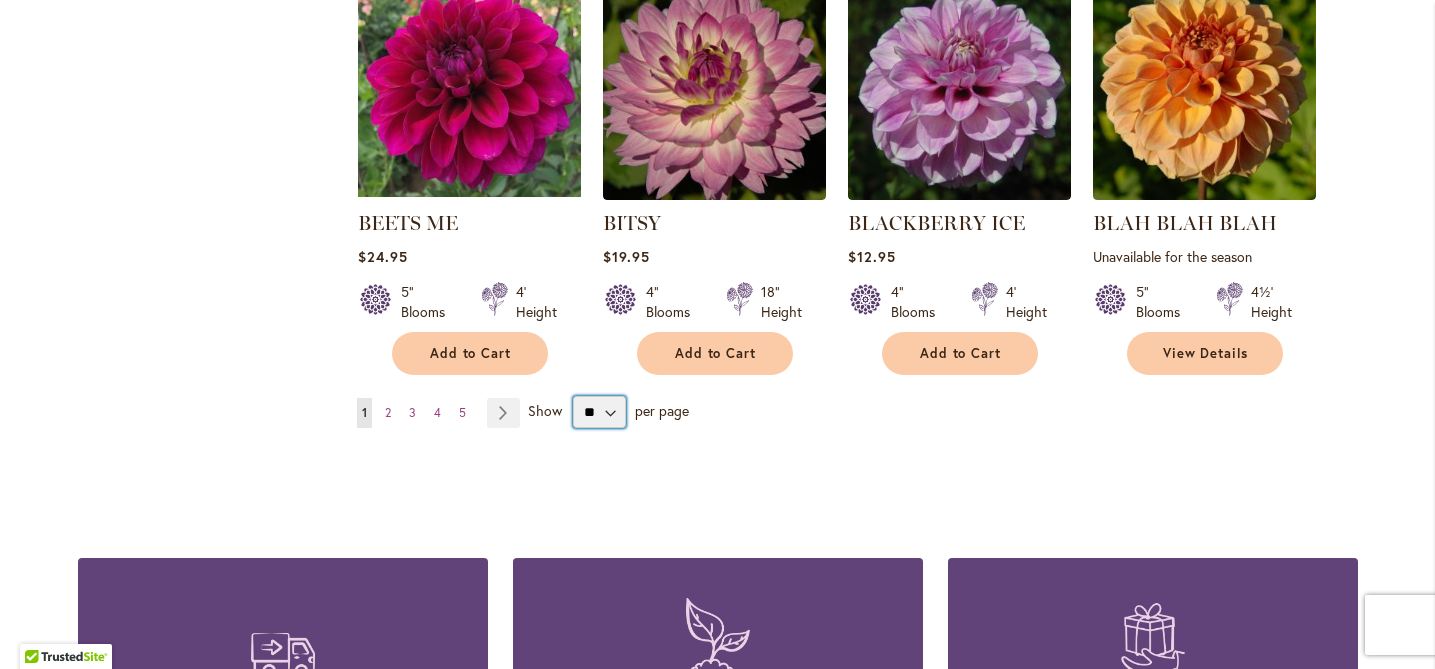 click on "**
**
**
**" at bounding box center (599, 412) 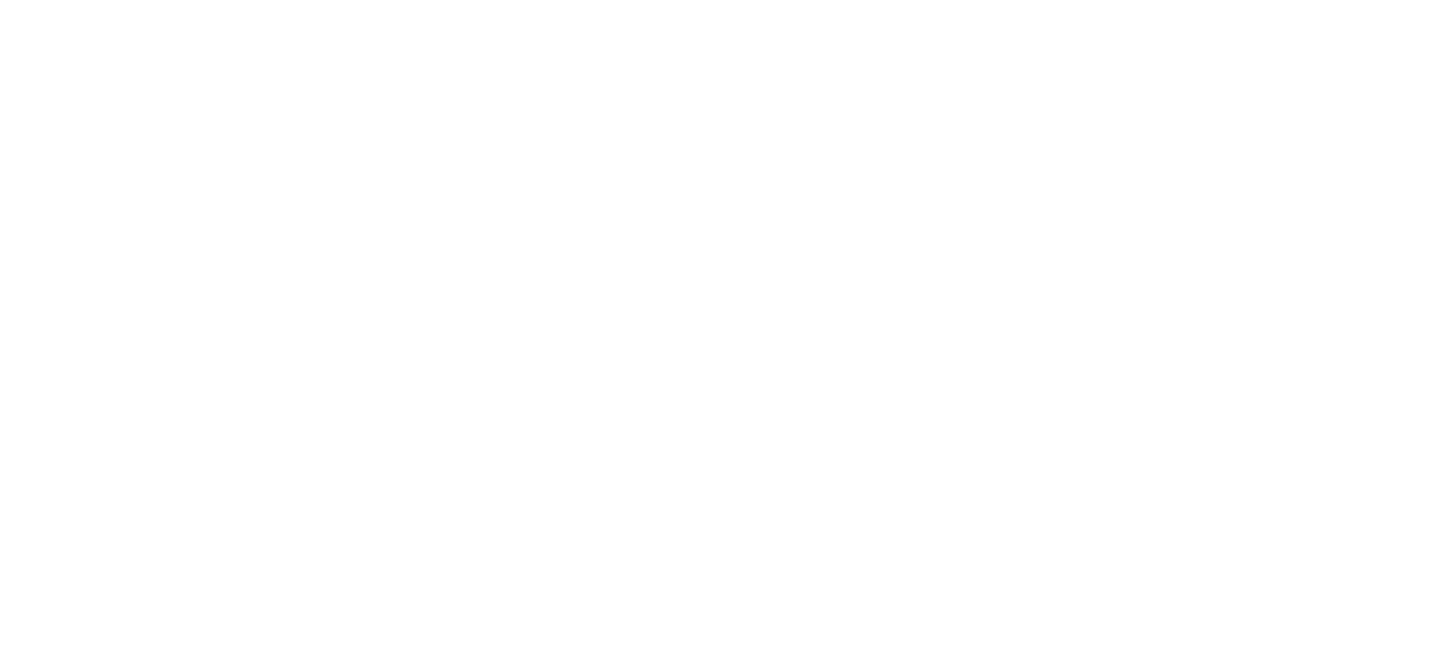 scroll, scrollTop: 0, scrollLeft: 0, axis: both 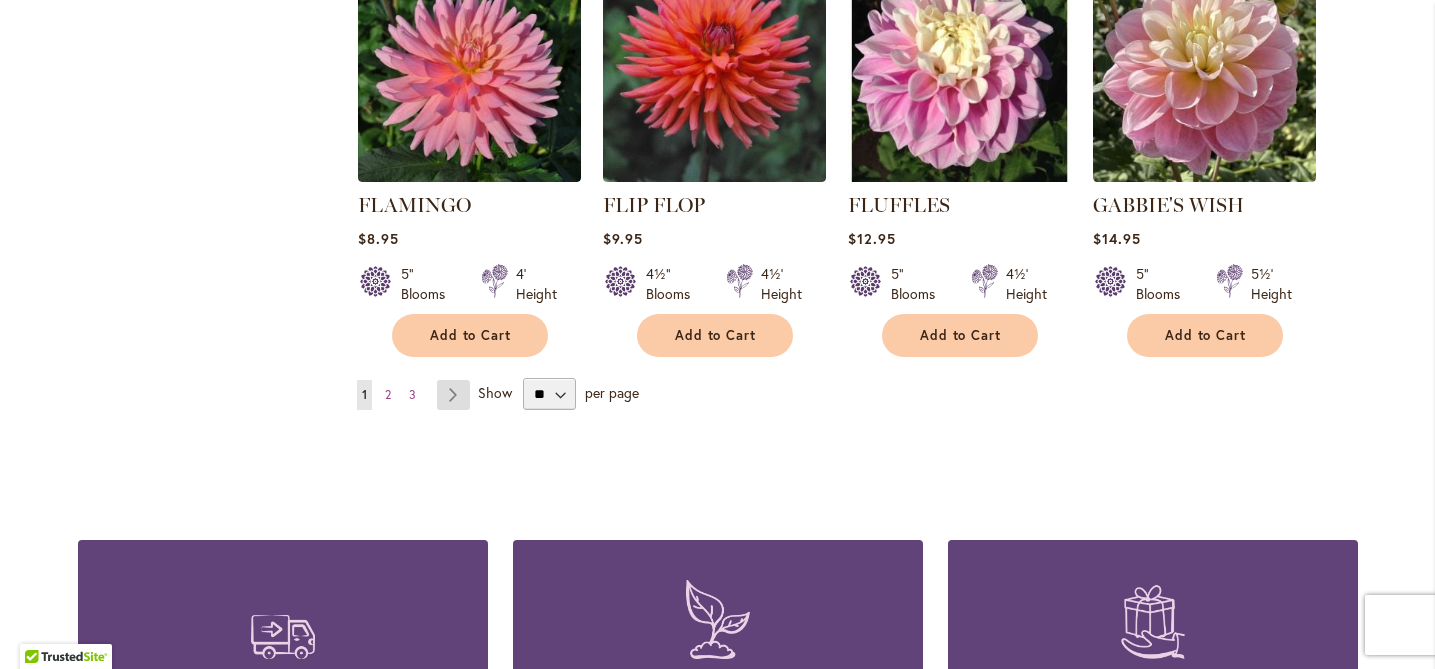 click on "Page
Next" at bounding box center [453, 395] 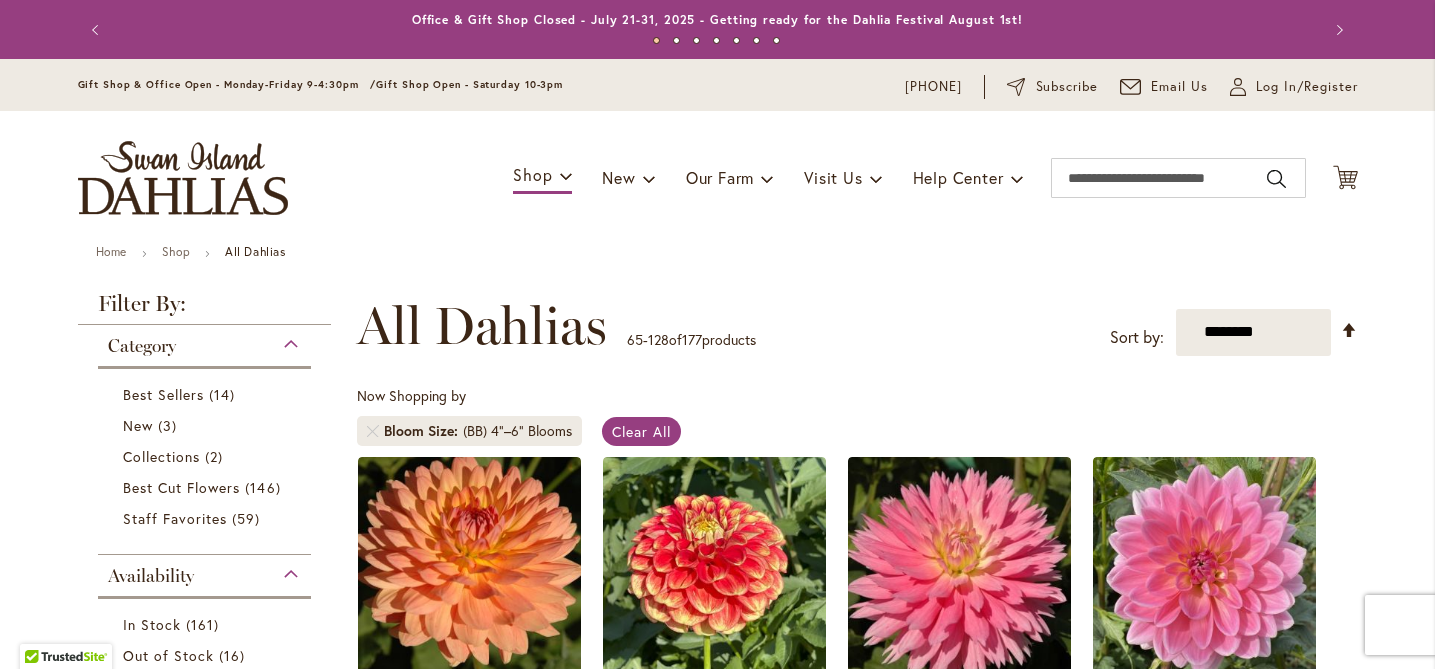 scroll, scrollTop: 0, scrollLeft: 0, axis: both 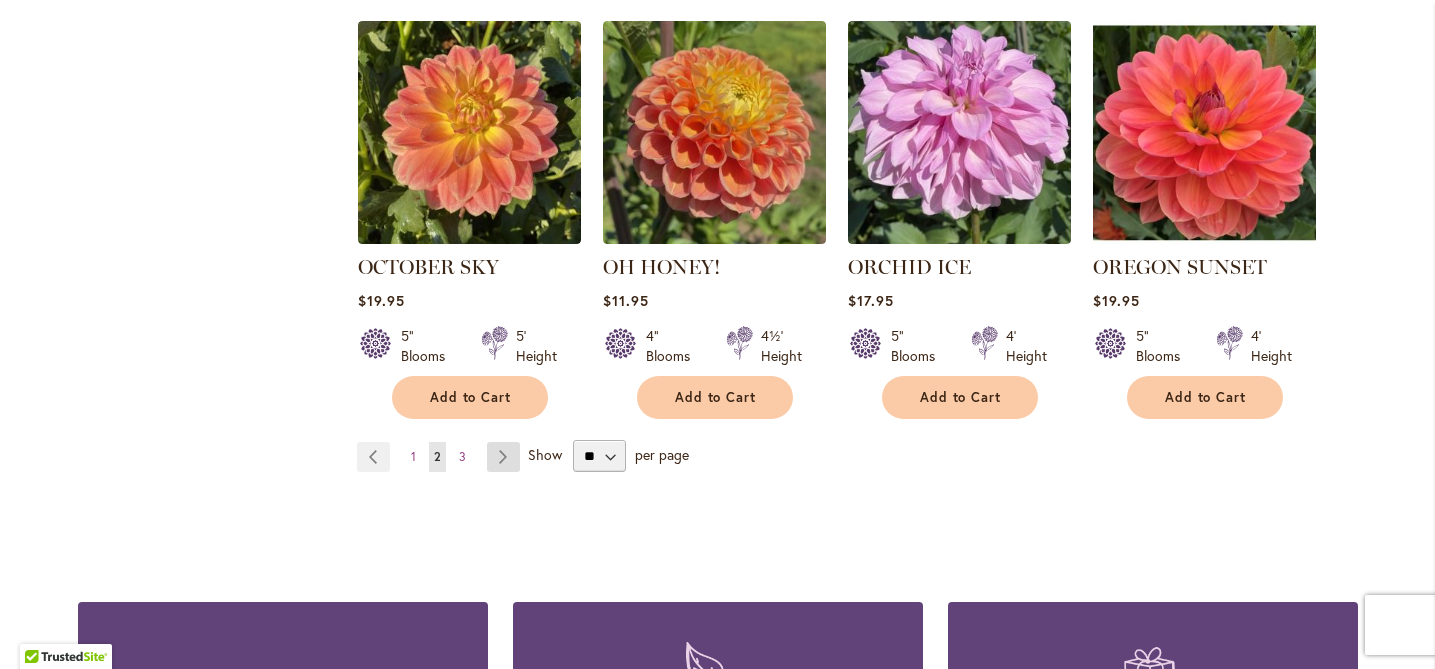 click on "Page
Next" at bounding box center (503, 457) 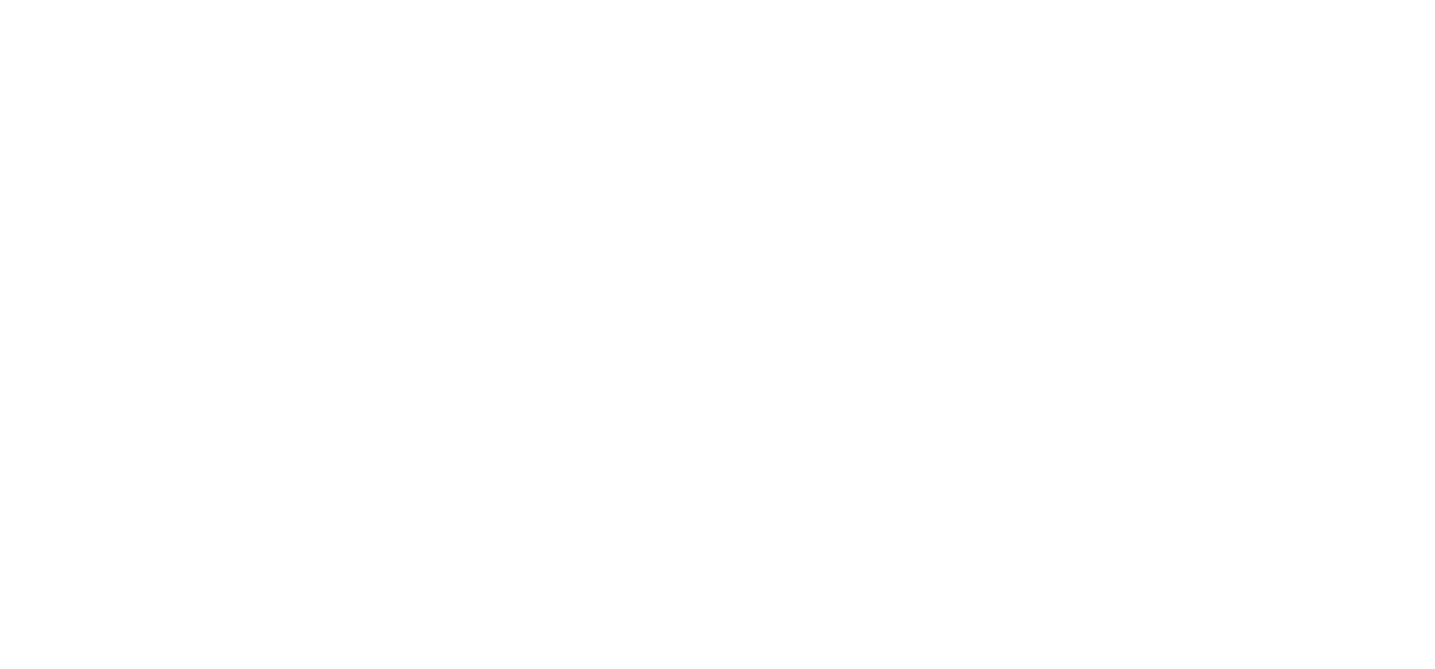 scroll, scrollTop: 0, scrollLeft: 0, axis: both 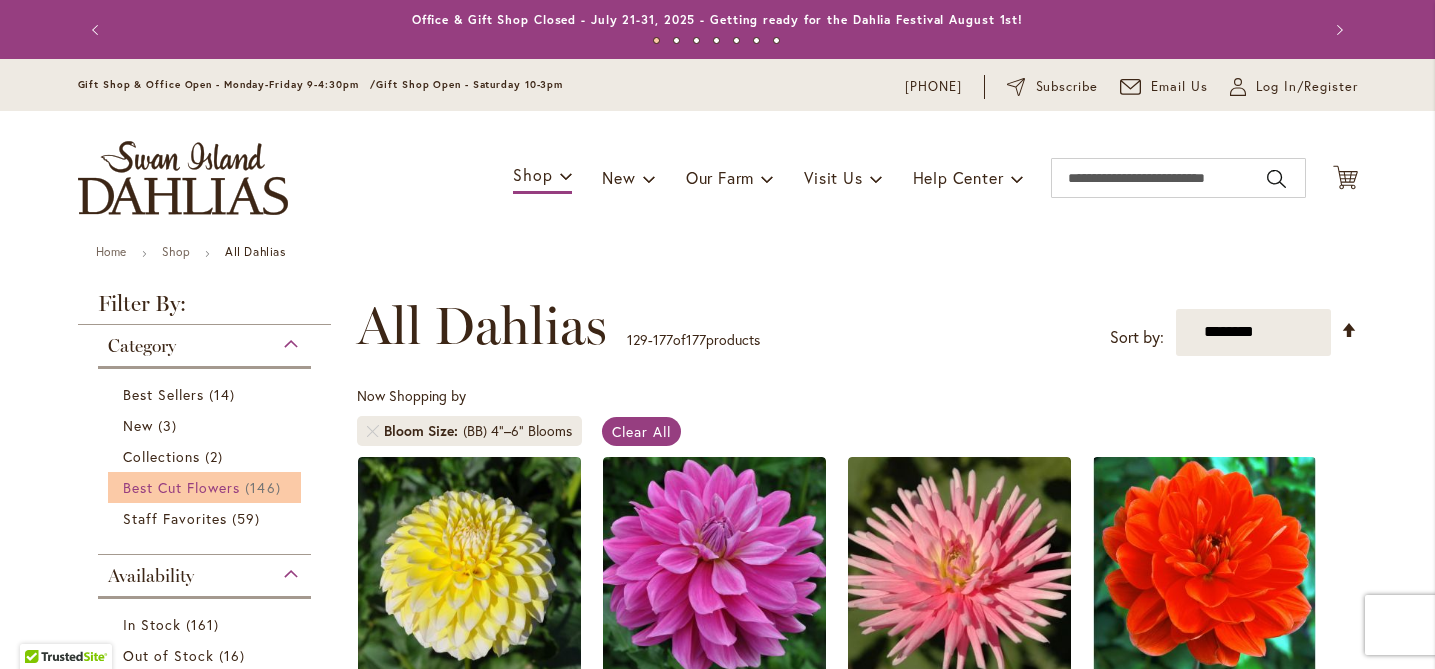 click on "Best Cut Flowers" at bounding box center [182, 487] 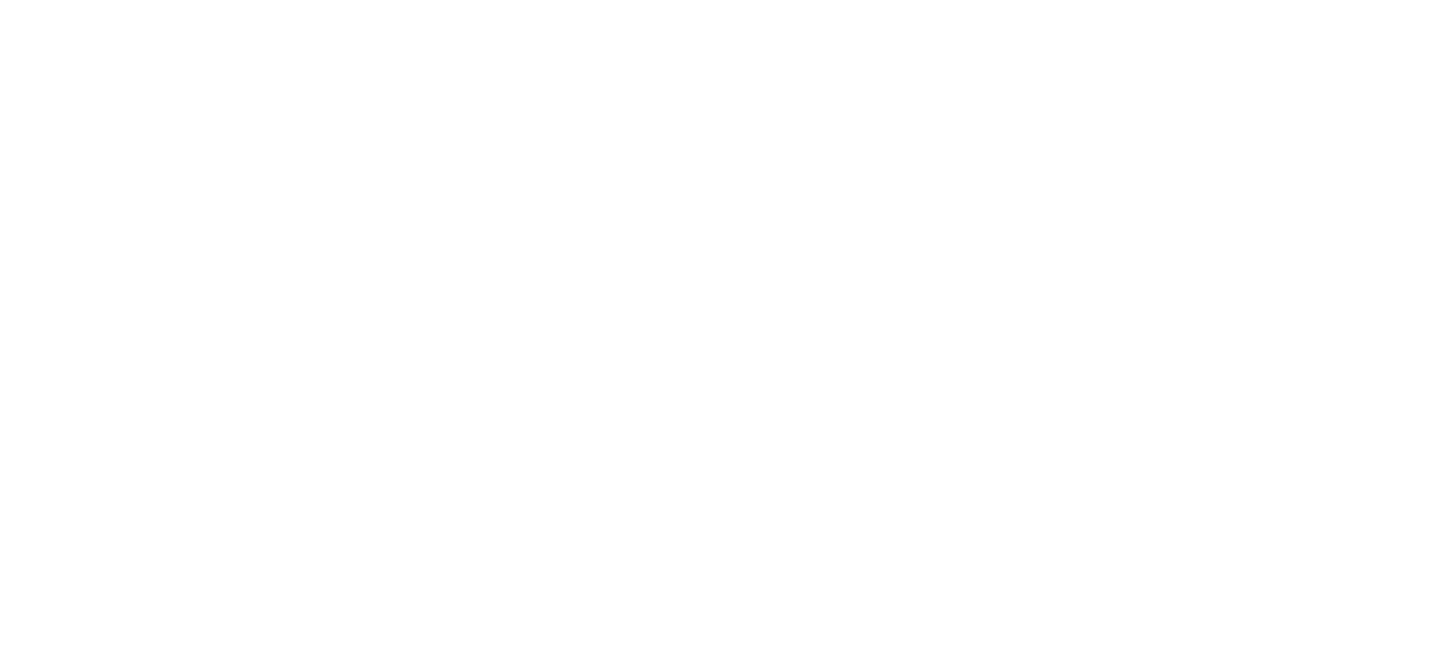 scroll, scrollTop: 0, scrollLeft: 0, axis: both 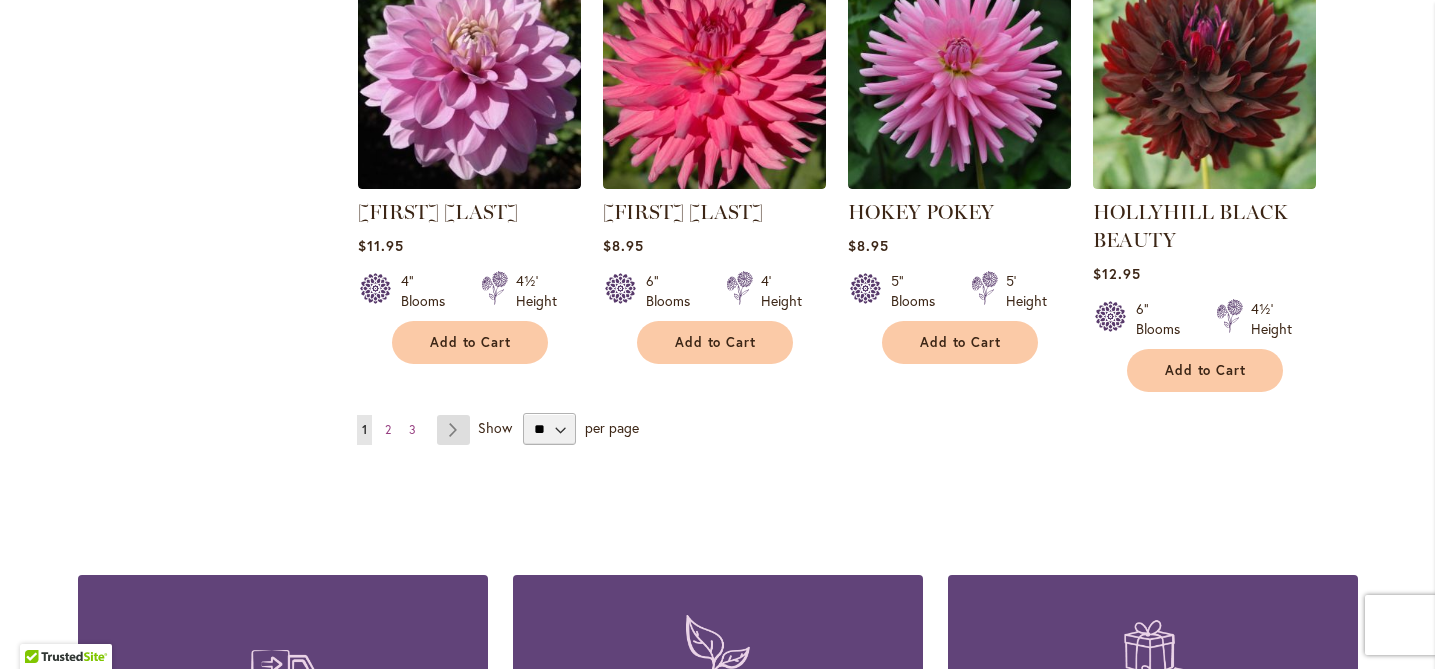 click on "Page
Next" at bounding box center (453, 430) 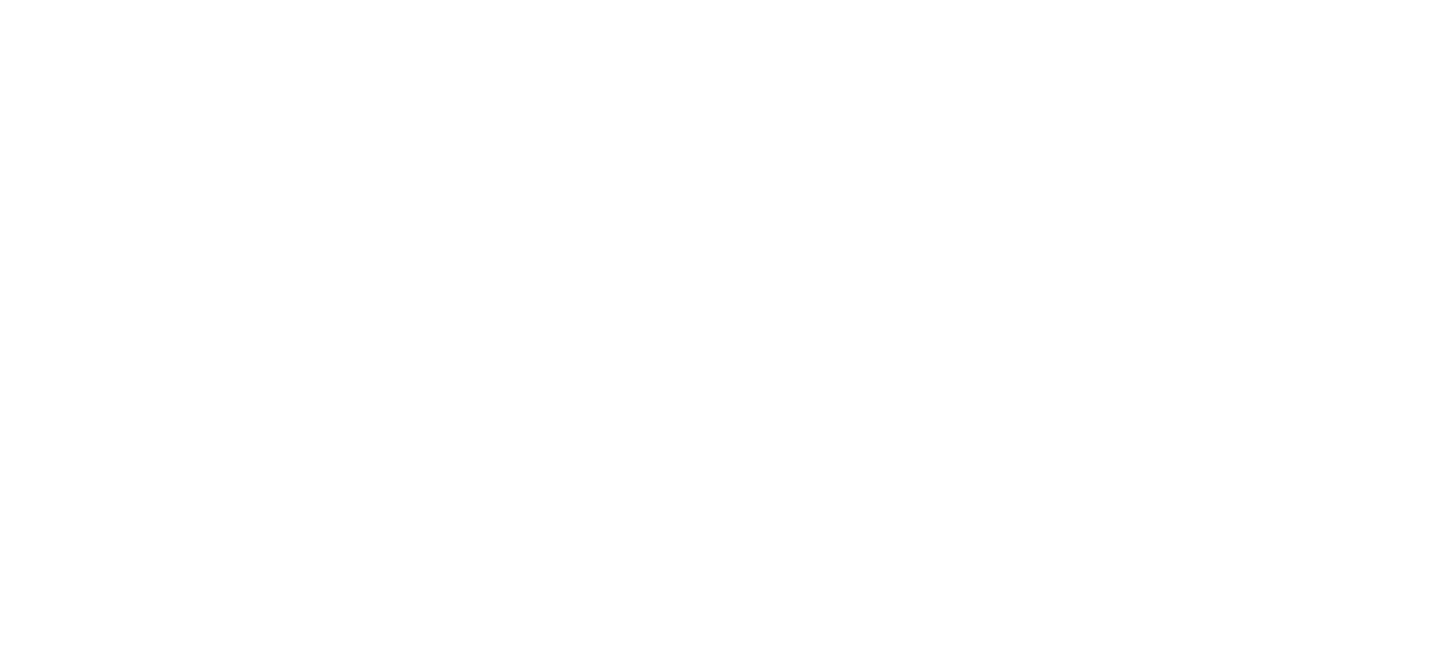 scroll, scrollTop: 0, scrollLeft: 0, axis: both 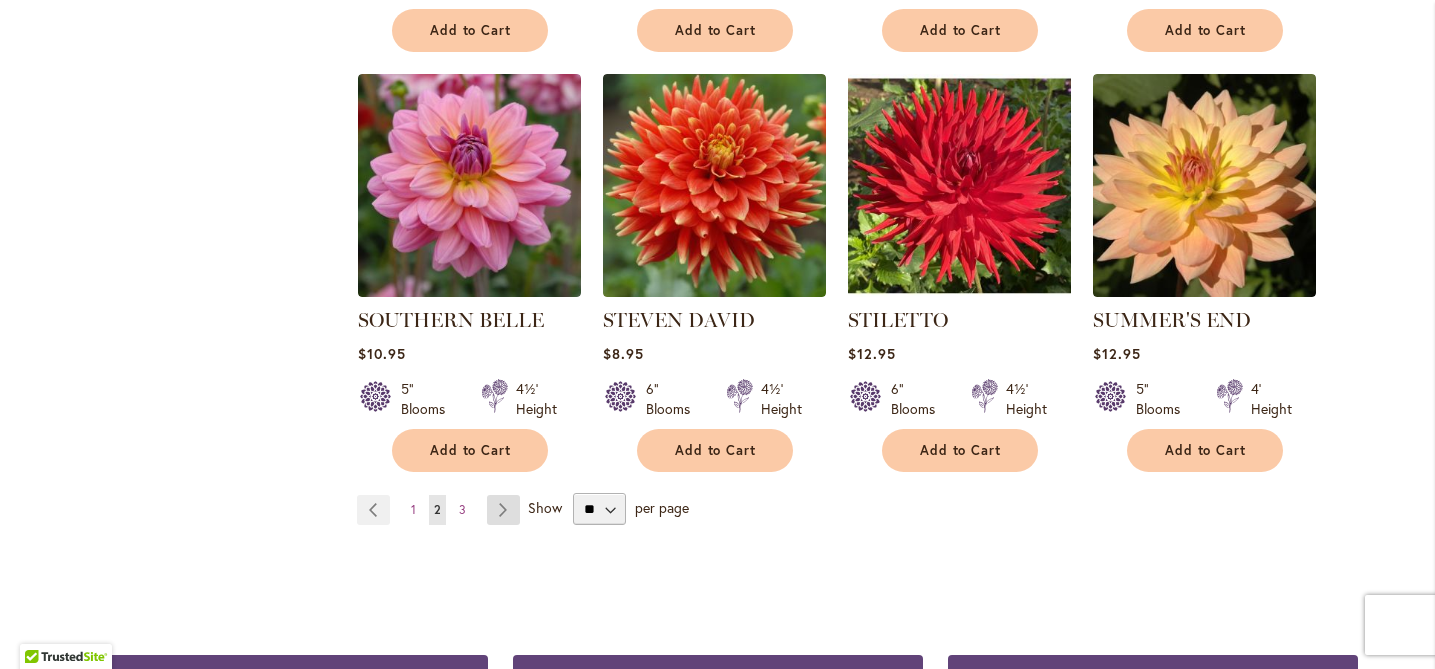 click on "Page
Next" at bounding box center (503, 510) 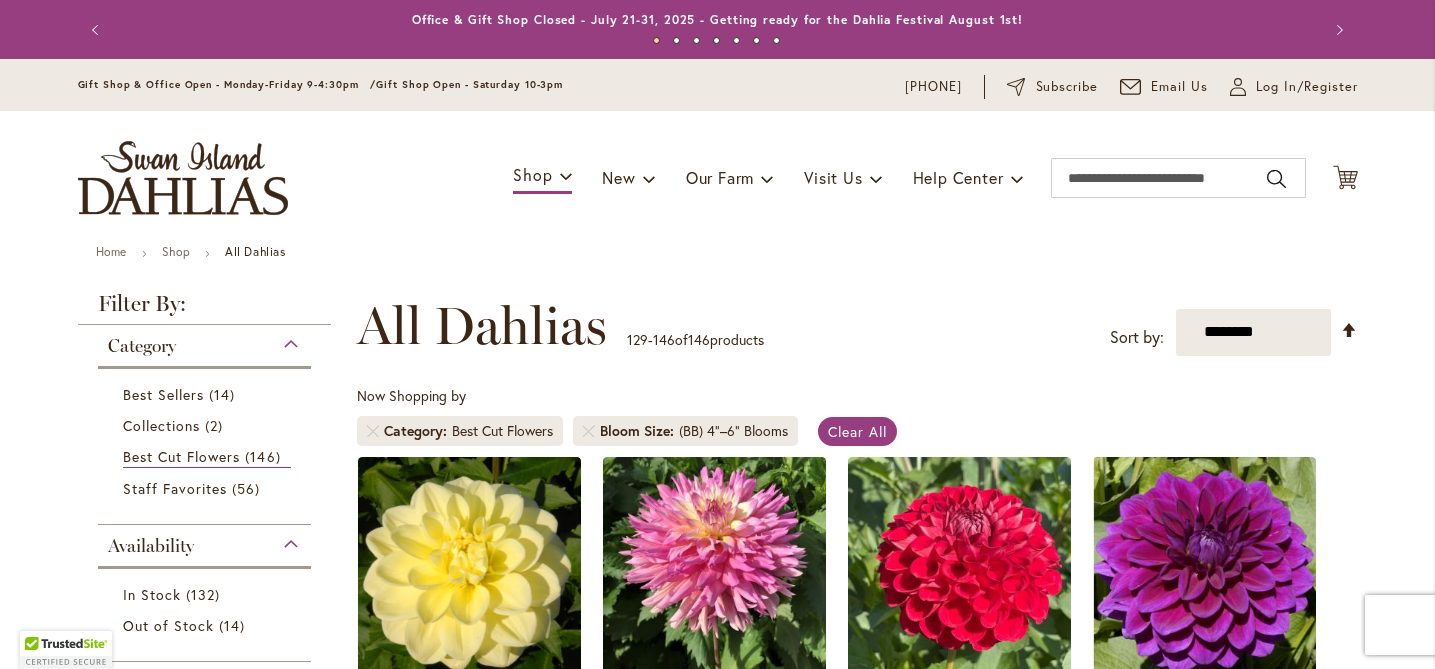 scroll, scrollTop: 0, scrollLeft: 0, axis: both 